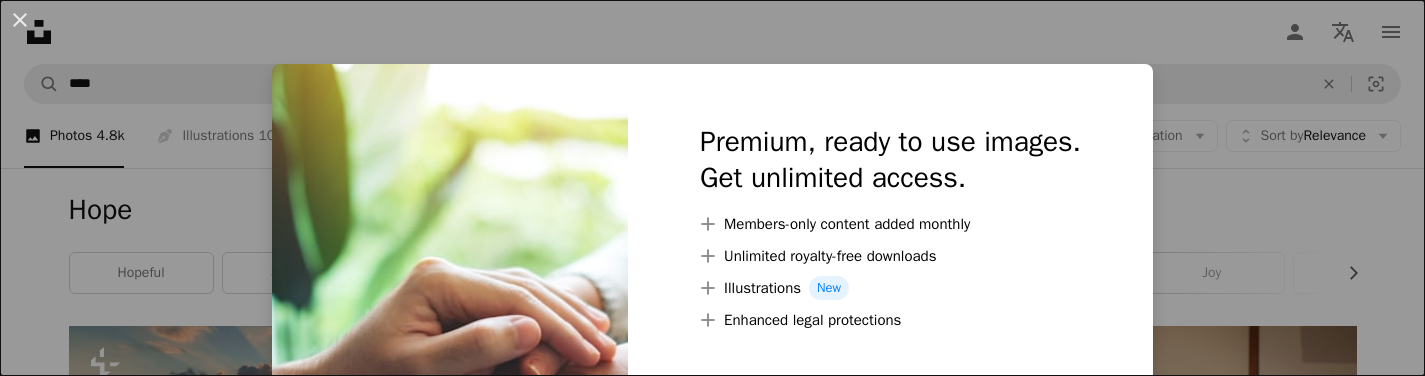 scroll, scrollTop: 2088, scrollLeft: 0, axis: vertical 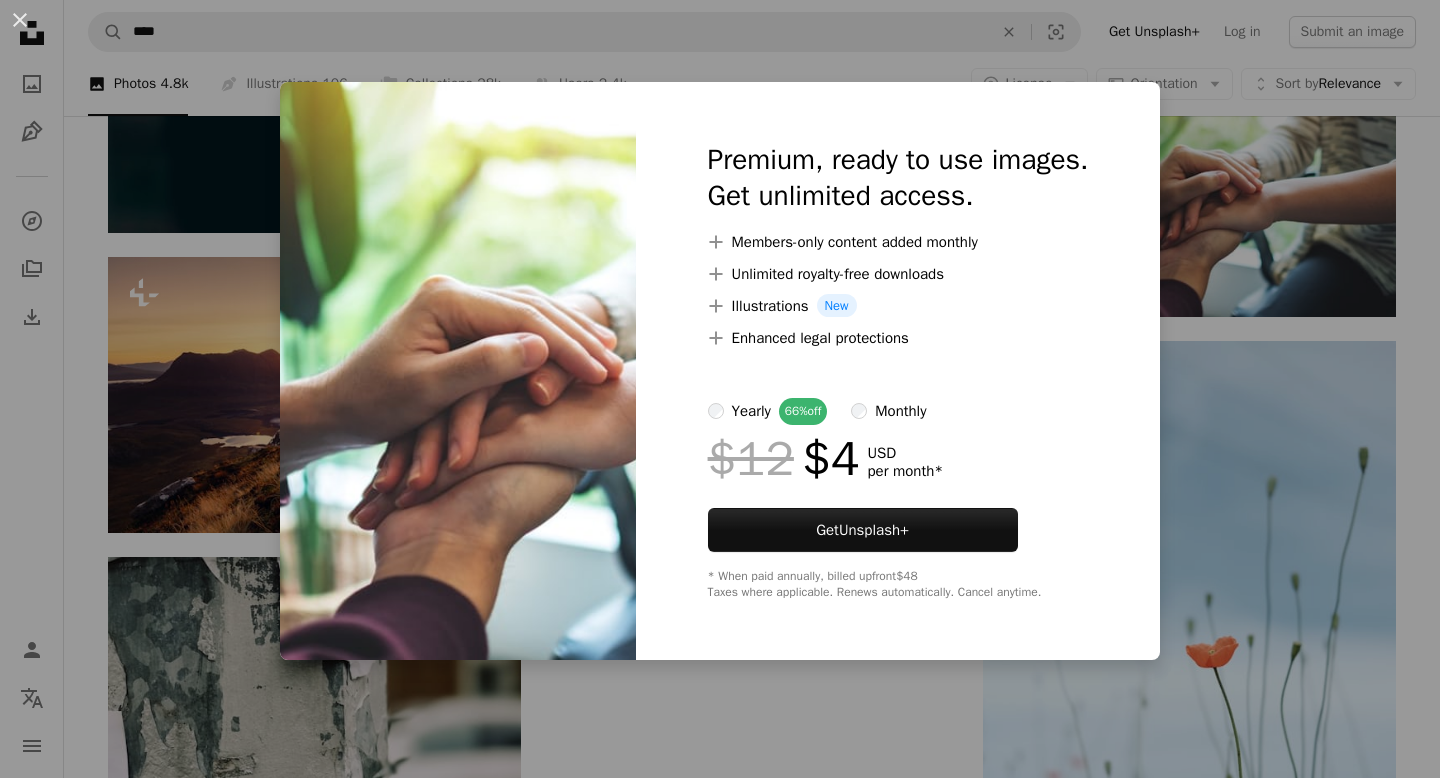 click on "monthly" at bounding box center (900, 411) 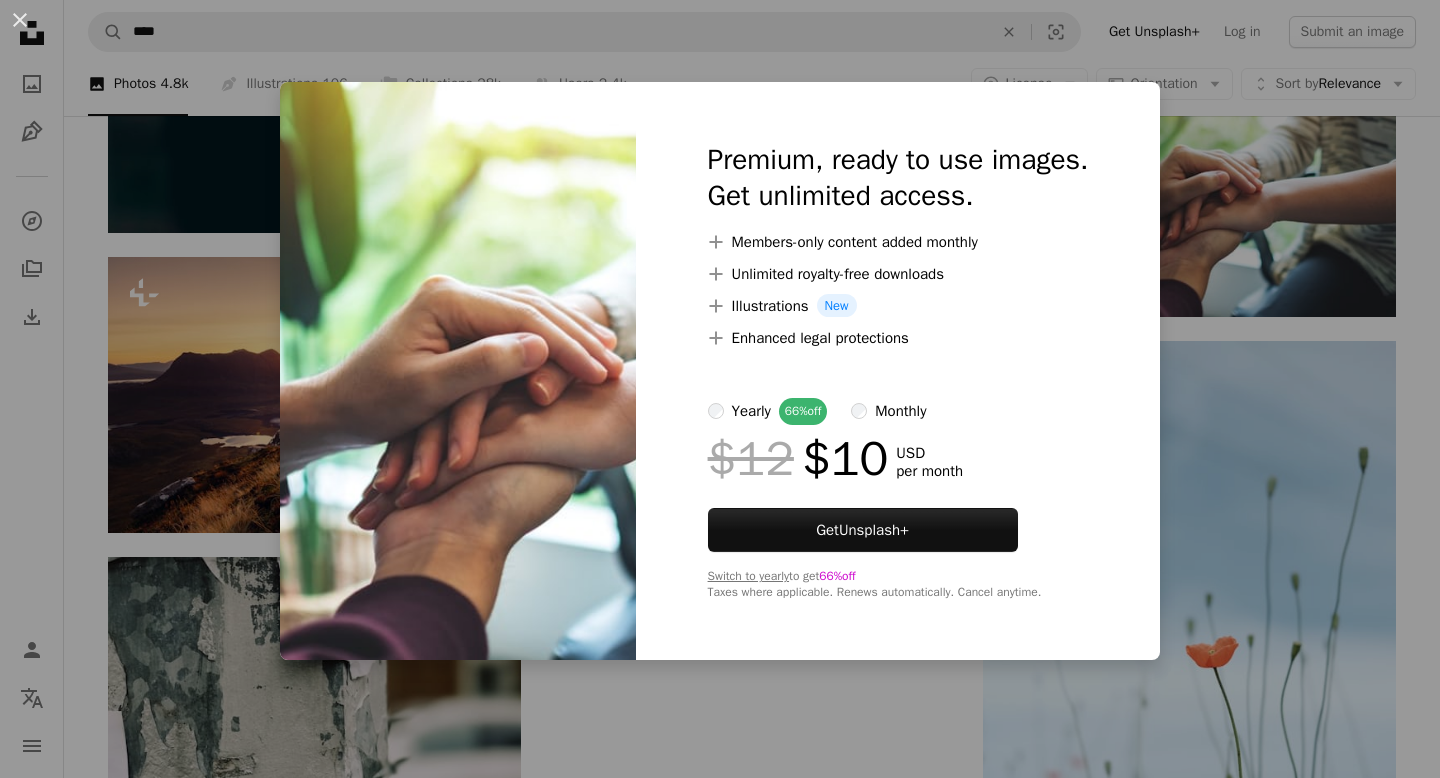 click on "An X shape Premium, ready to use images. Get unlimited access. A plus sign Members-only content added monthly A plus sign Unlimited royalty-free downloads A plus sign Illustrations  New A plus sign Enhanced legal protections yearly 66%  off monthly $12   $10 USD per month Get  Unsplash+ Switch to yearly  to get  66%  off Taxes where applicable. Renews automatically. Cancel anytime." at bounding box center (720, 389) 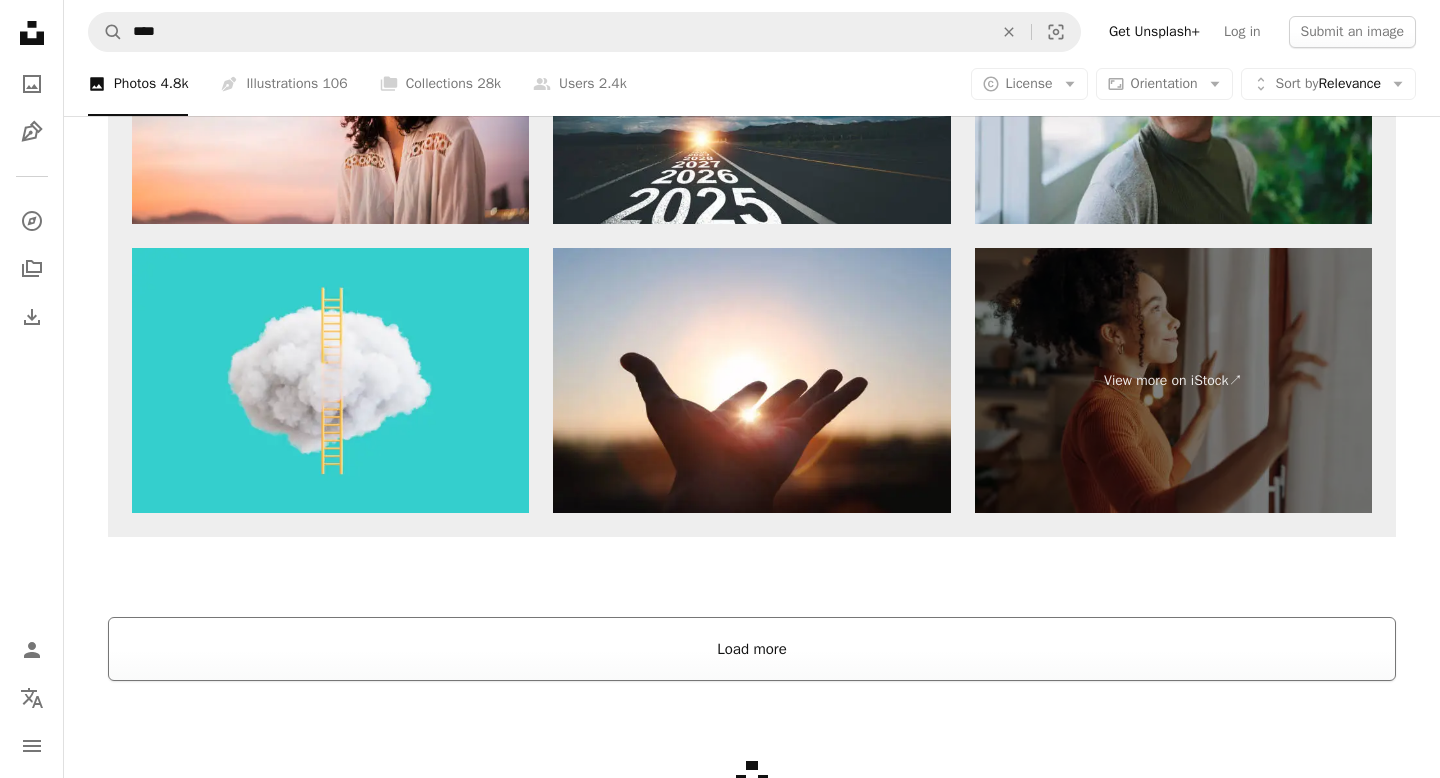 click on "Load more" at bounding box center [752, 649] 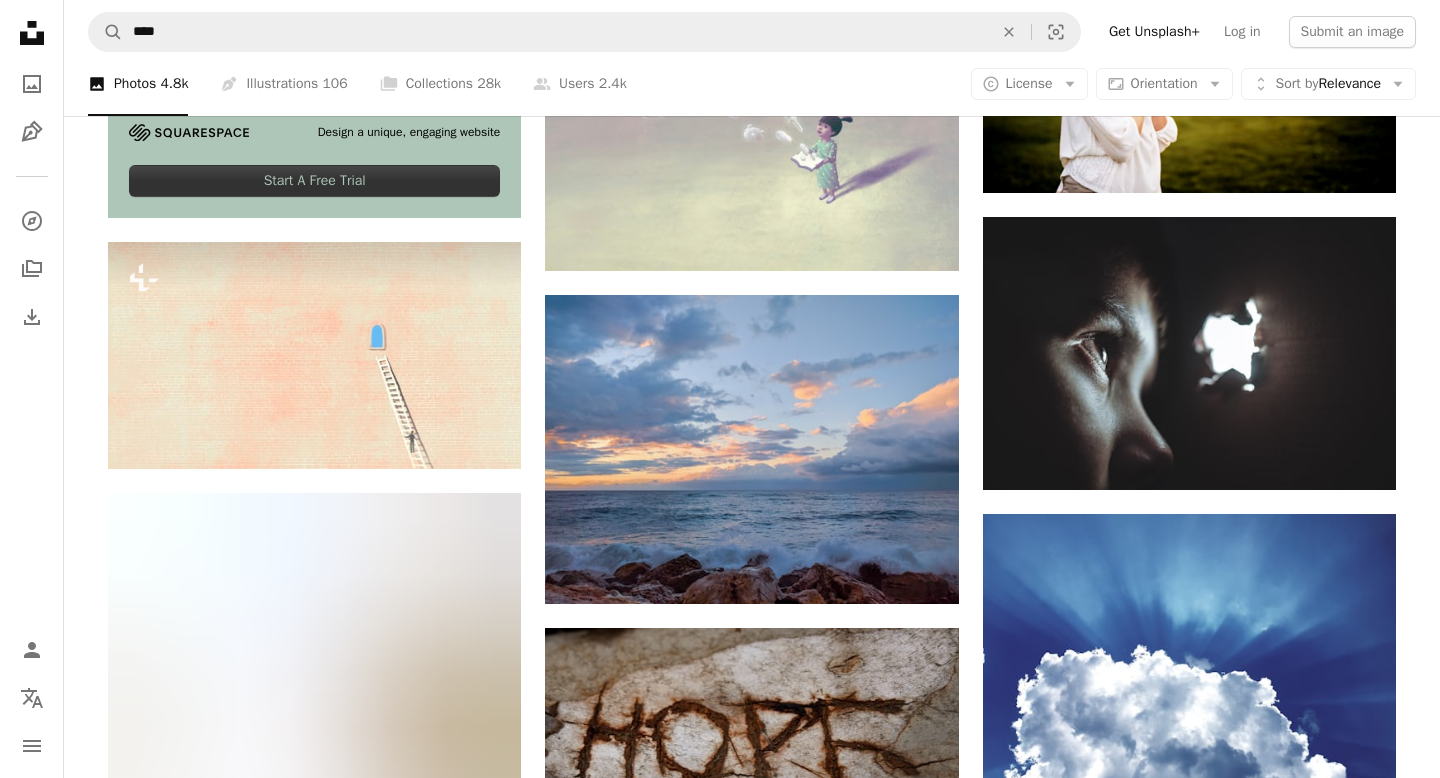 scroll, scrollTop: 4560, scrollLeft: 0, axis: vertical 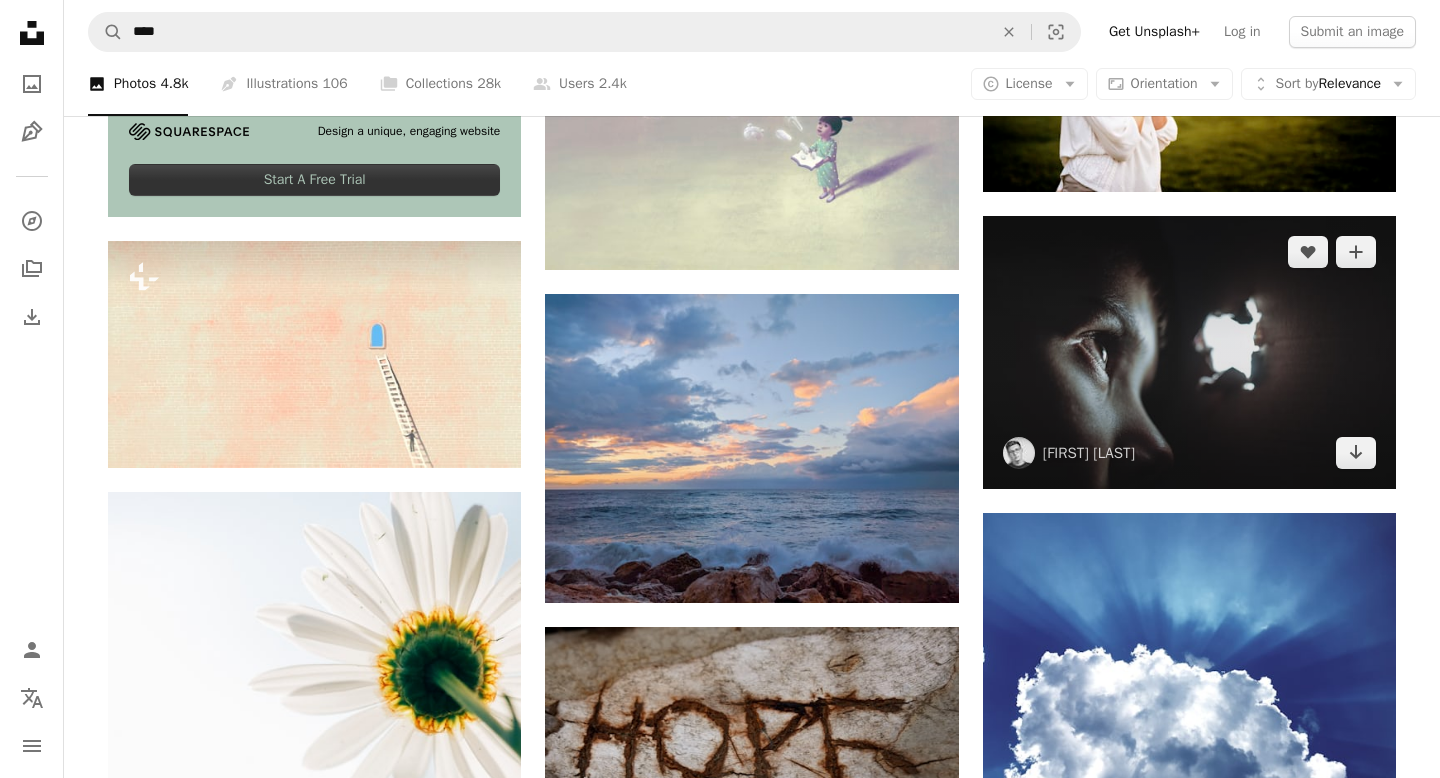 click at bounding box center (1189, 353) 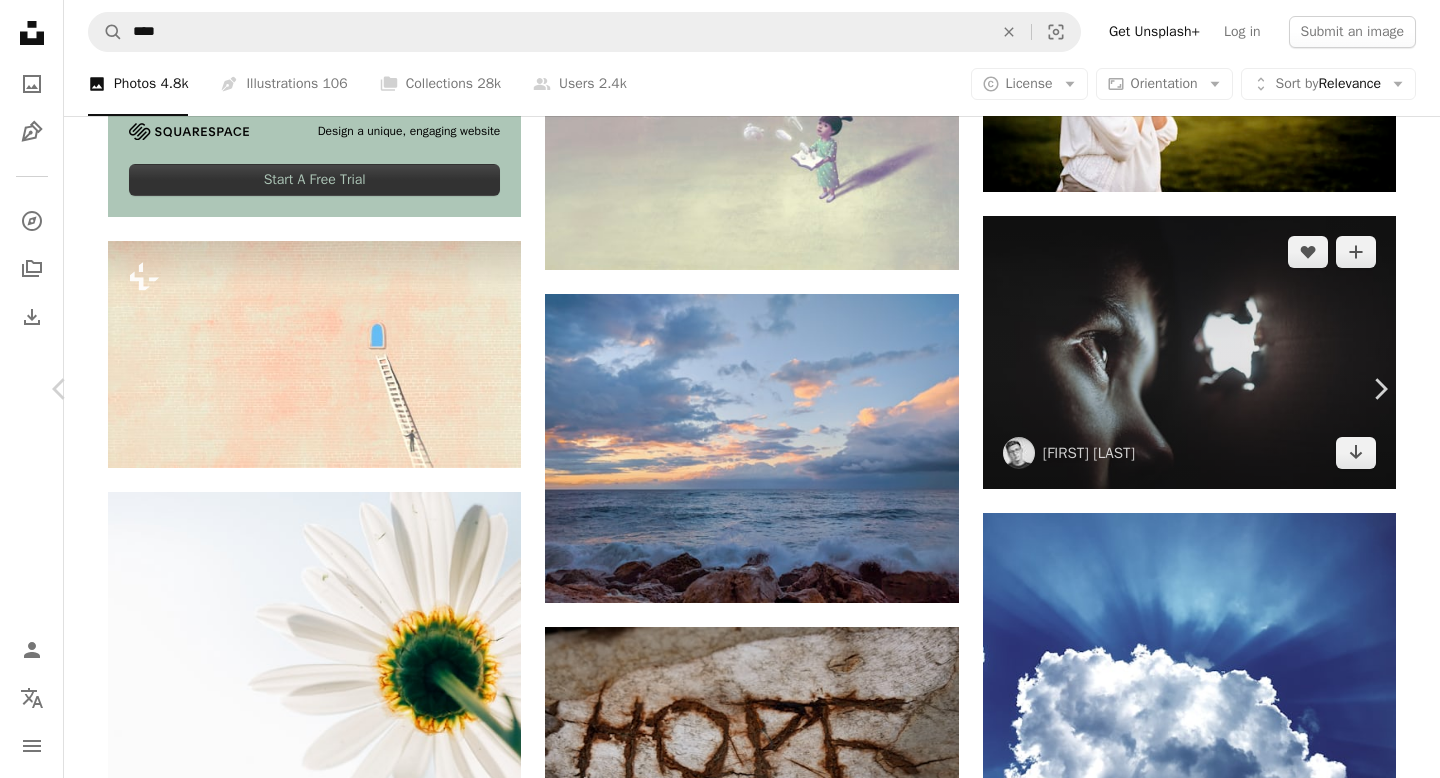 click on "An X shape Chevron left Chevron right [NAME] [LAST] [LAST] A heart A plus sign Edit image   Plus sign for Unsplash+ Download free Chevron down Zoom in Views 13,931,514 Downloads 112,745 Featured in Photos ,  Spirituality A forward-right arrow Share Info icon Info More Actions Calendar outlined Published on  February 13, 2016 Camera NIKON CORPORATION, NIKON D5100 Safety Free to use under the  Unsplash License dark light boy eye child kid peak spy shine hole look hide seek peek spying peephole peep peaking peep hole human Public domain images Browse premium related images on iStock  |  Save 20% with code UNSPLASH20 View more on iStock  ↗ Related images A heart A plus sign [NAME] [LAST] Arrow pointing down A heart A plus sign [NAME] [LAST] Available for hire A checkmark inside of a circle Arrow pointing down A heart A plus sign Plus sign for Unsplash+ A heart A plus sign Curated Lifestyle For  Unsplash+ A lock   Download For" at bounding box center (720, 5395) 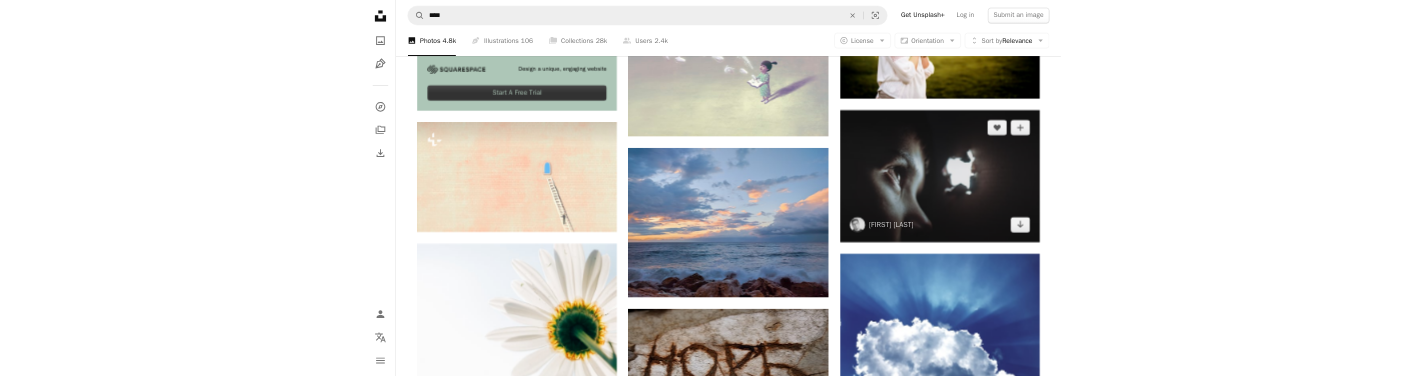 scroll, scrollTop: 4541, scrollLeft: 0, axis: vertical 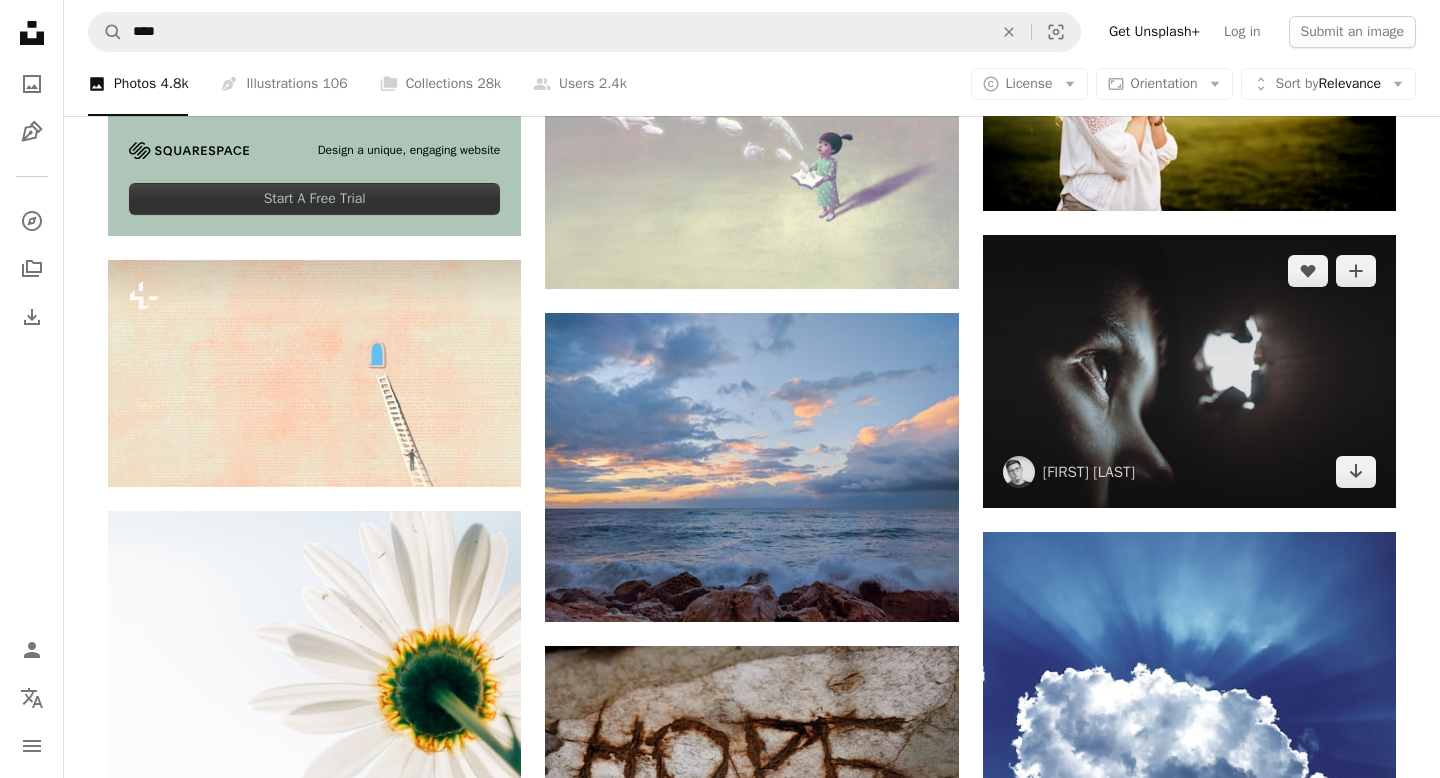 click at bounding box center [1189, 372] 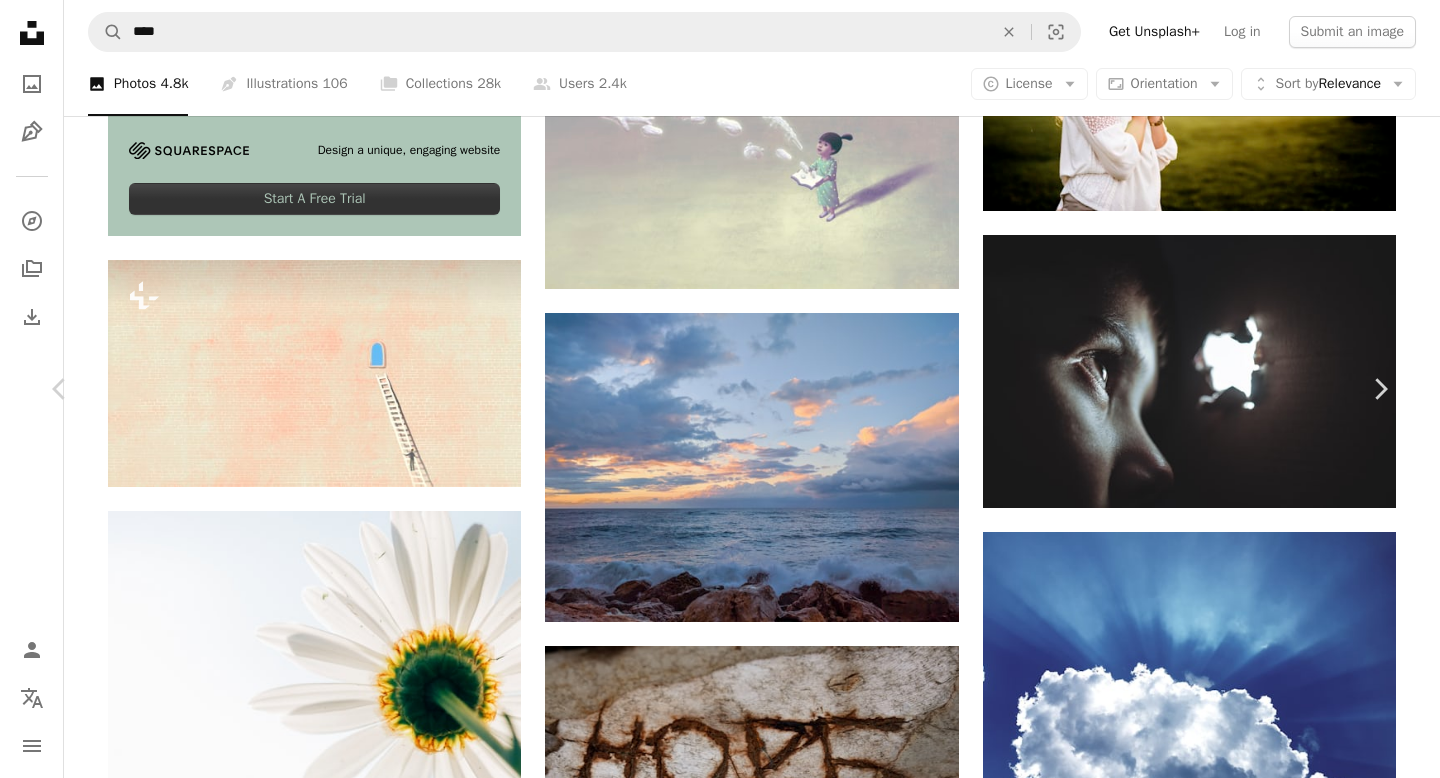 click on "Download free" at bounding box center [1191, 5072] 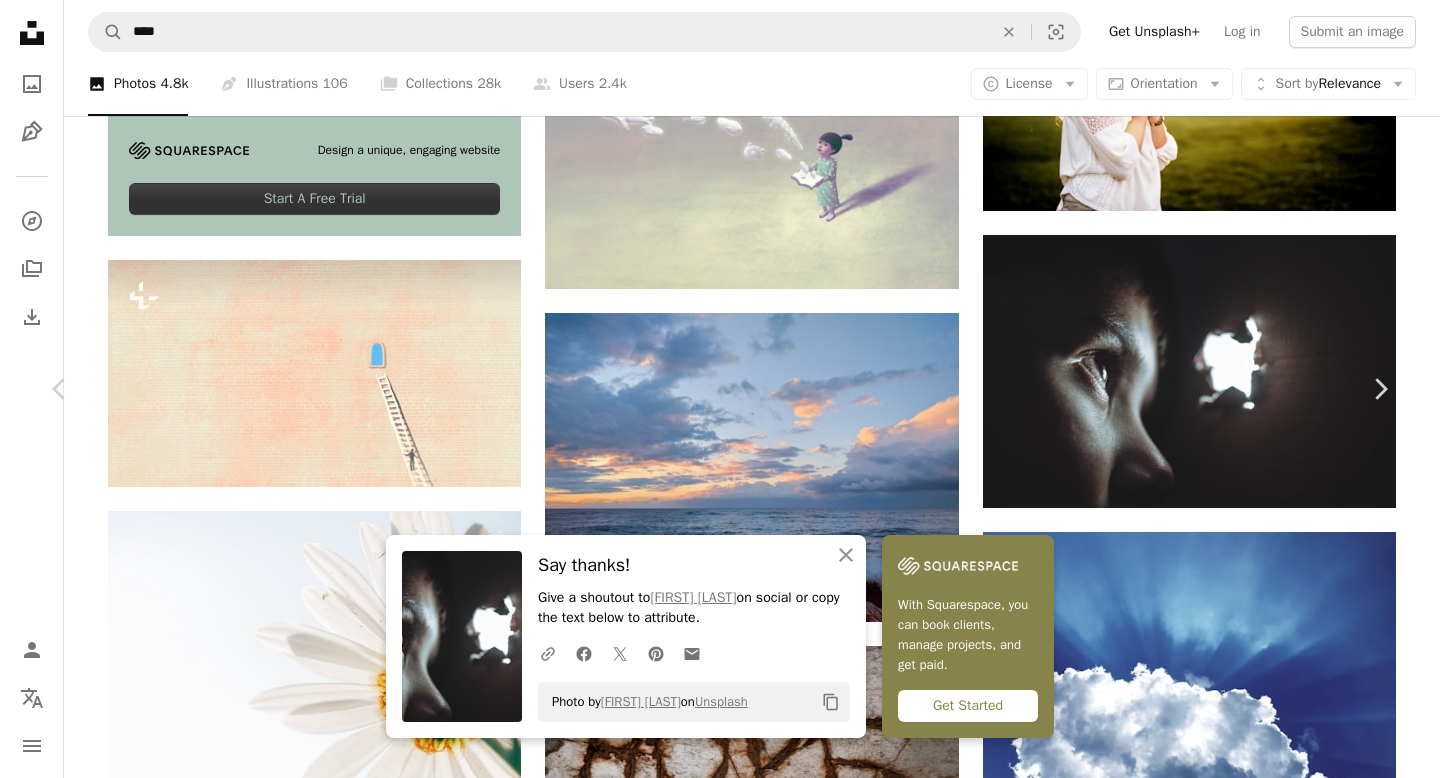 click on "An X shape Chevron left Chevron right An X shape Close Say thanks! Give a shoutout to  [NAME] [LAST]  on social or copy the text below to attribute. A URL sharing icon (chains) Facebook icon X (formerly Twitter) icon Pinterest icon An envelope Photo by  [NAME] [LAST]  on  Unsplash
Copy content [NAME] [LAST] [NAME] [LAST] A heart A plus sign Edit image   Plus sign for Unsplash+ Download free Chevron down Zoom in Views 13,931,514 Downloads 112,745 Featured in Photos ,  Spirituality A forward-right arrow Share Info icon Info More Actions Calendar outlined Published on  February 13, 2016 Camera NIKON CORPORATION, NIKON D5100 Safety Free to use under the  Unsplash License dark light boy eye child kid peak spy shine hole look hide seek peek spying peephole peep peaking peep hole human Public domain images Browse premium related images on iStock  |  Save 20% with code UNSPLASH20 View more on iStock  ↗ Related images A heart" at bounding box center [720, 5414] 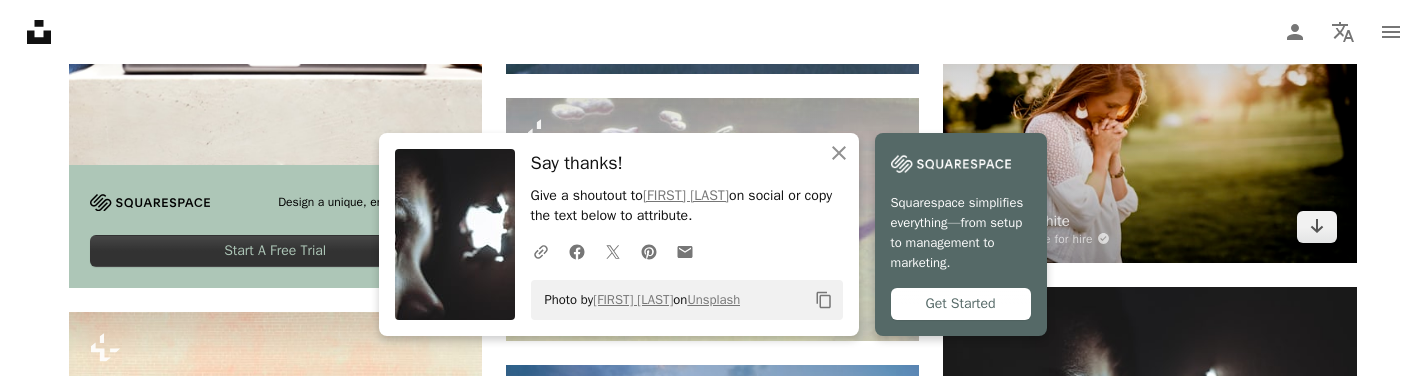click at bounding box center [1149, 125] 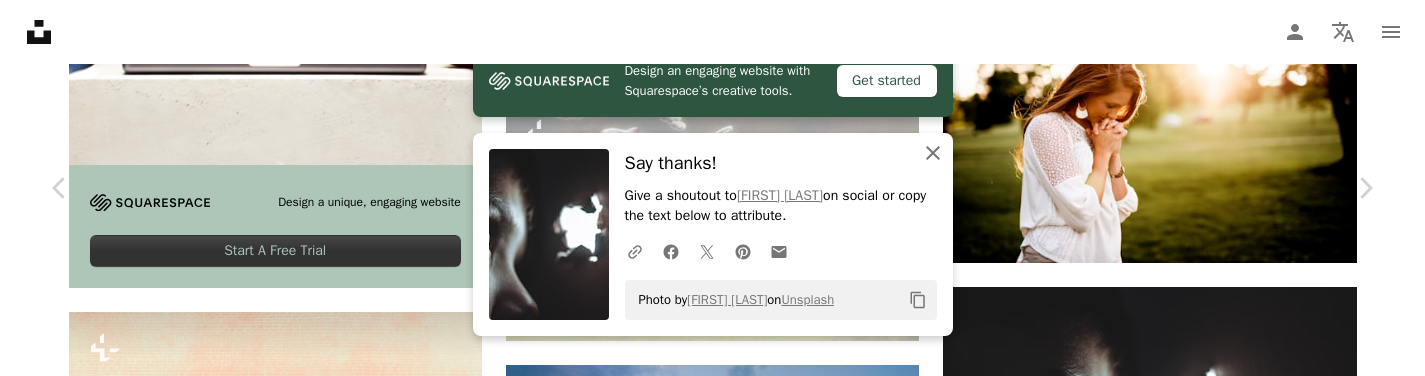 click 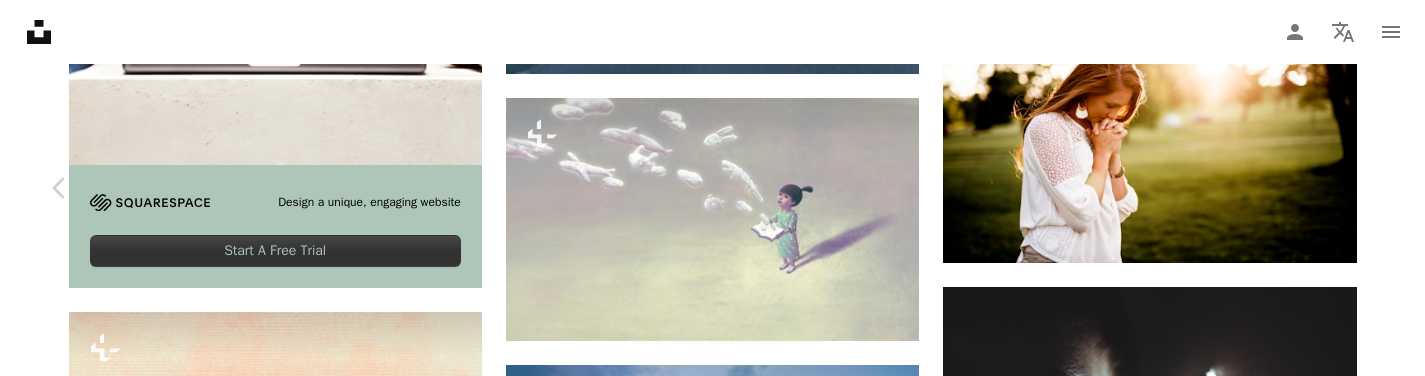 click on "Chevron right" at bounding box center (1365, 188) 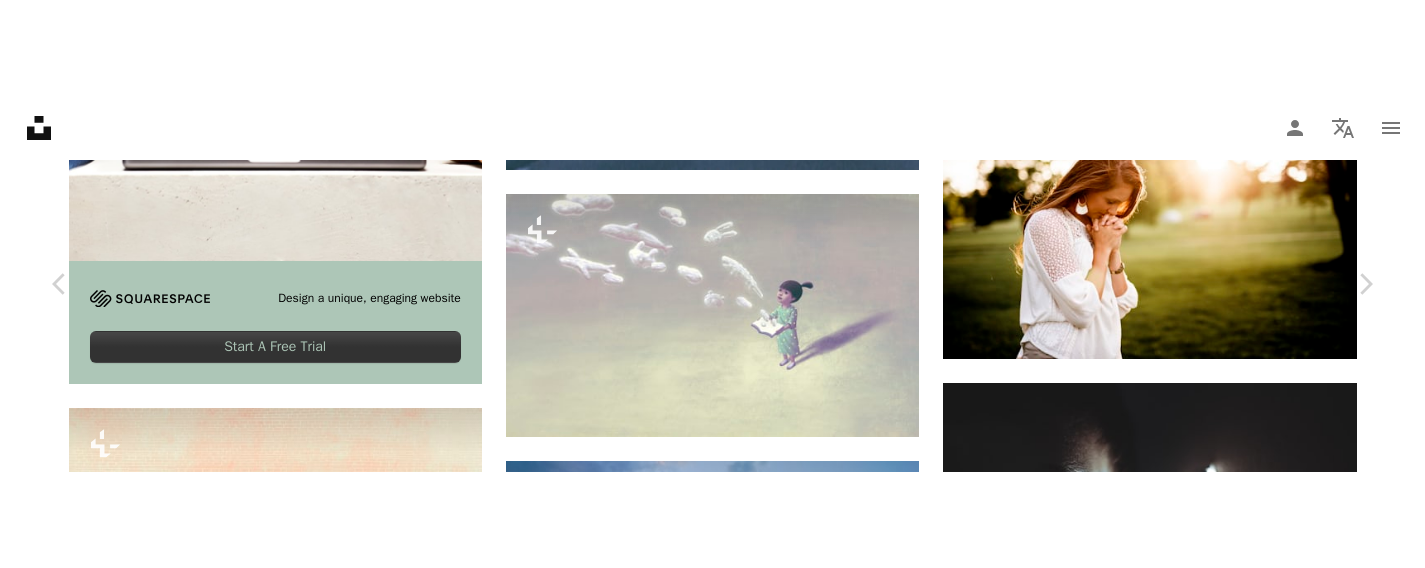 scroll, scrollTop: 0, scrollLeft: 0, axis: both 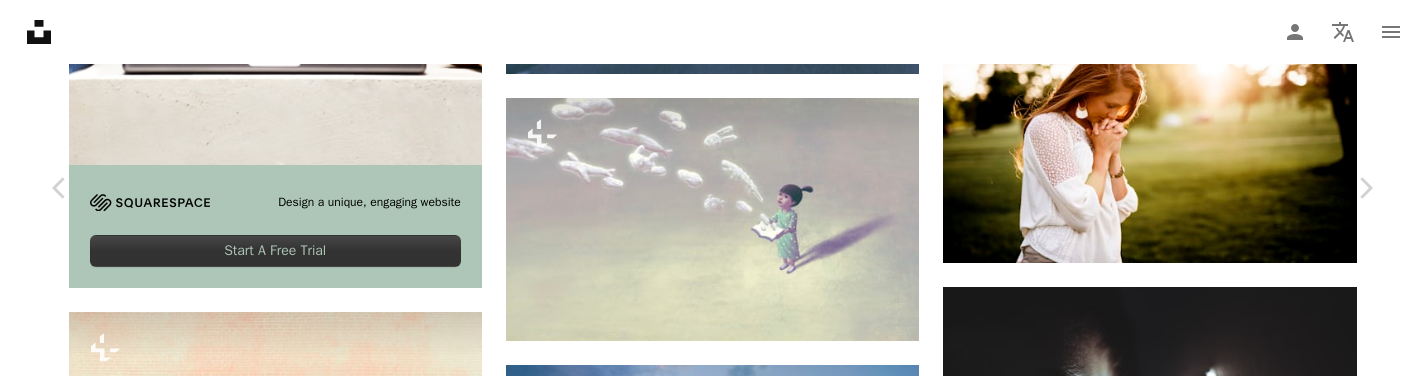 click on "Download free" at bounding box center (1176, 5124) 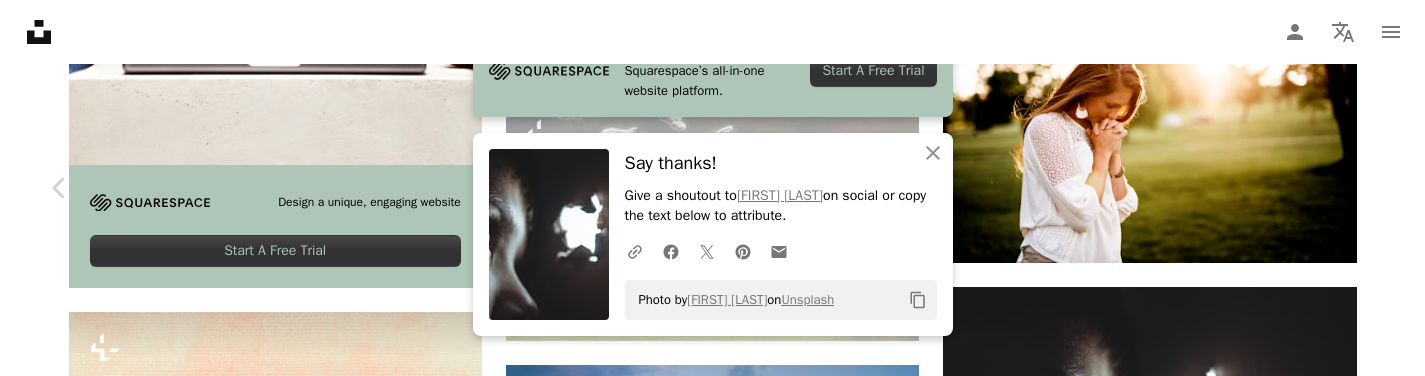 click on "Chevron right" at bounding box center (1365, 188) 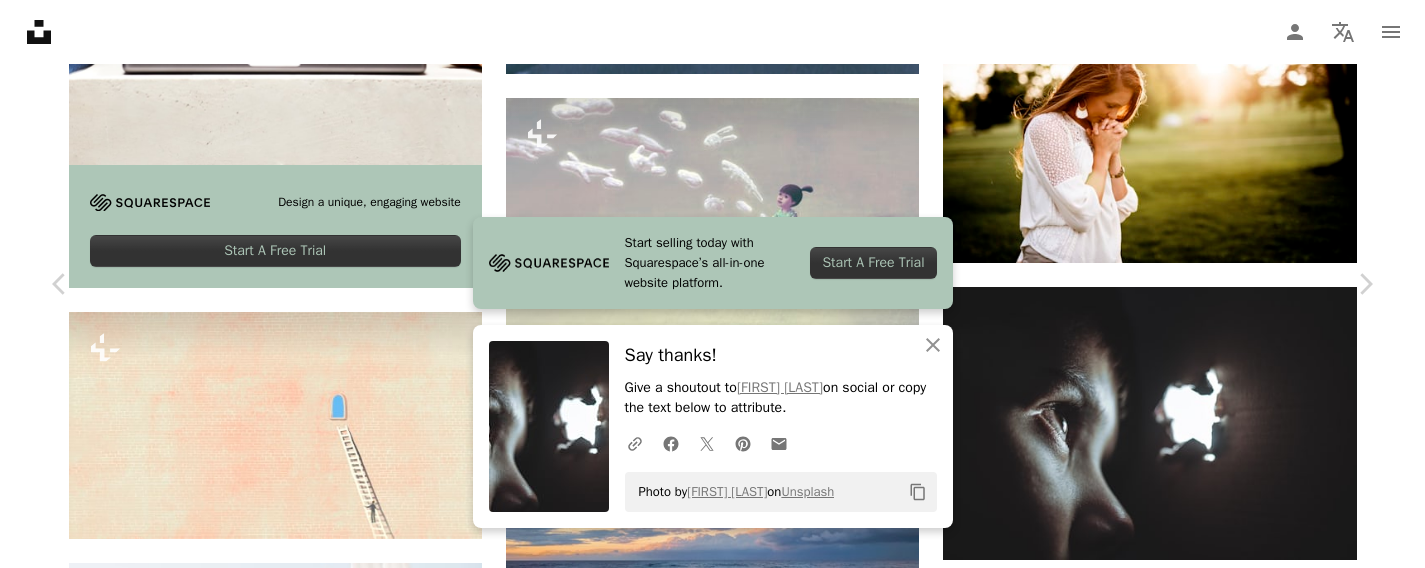 click on "An X shape Chevron left Chevron right Start selling today with Squarespace’s all-in-one website platform. Start A Free Trial An X shape Close Say thanks! Give a shoutout to  [NAME] [LAST]  on social or copy the text below to attribute. A URL sharing icon (chains) Facebook icon X (formerly Twitter) icon Pinterest icon An envelope Photo by  [NAME] [LAST]  on  Unsplash
Copy content [NAME] [LAST] [NAME] [LAST] A heart A plus sign Edit image   Plus sign for Unsplash+ Download free Chevron down Zoom in Views 28,244,146 Downloads 275,412 Featured in Photos A forward-right arrow Share Info icon Info More Actions Daisy from below in macro Calendar outlined Published on  June 2, 2015 Camera Panasonic, DMC-GX7 Safety Free to use under the  Unsplash License wallpaper flower white minimalist leaf daisy sunlight flower background white flower floral background chamomile flower wallpapers background spring plant website sunflower blog hope idea Backgrounds Browse premium related images on iStock  |   ↗ A heart" at bounding box center (712, 5361) 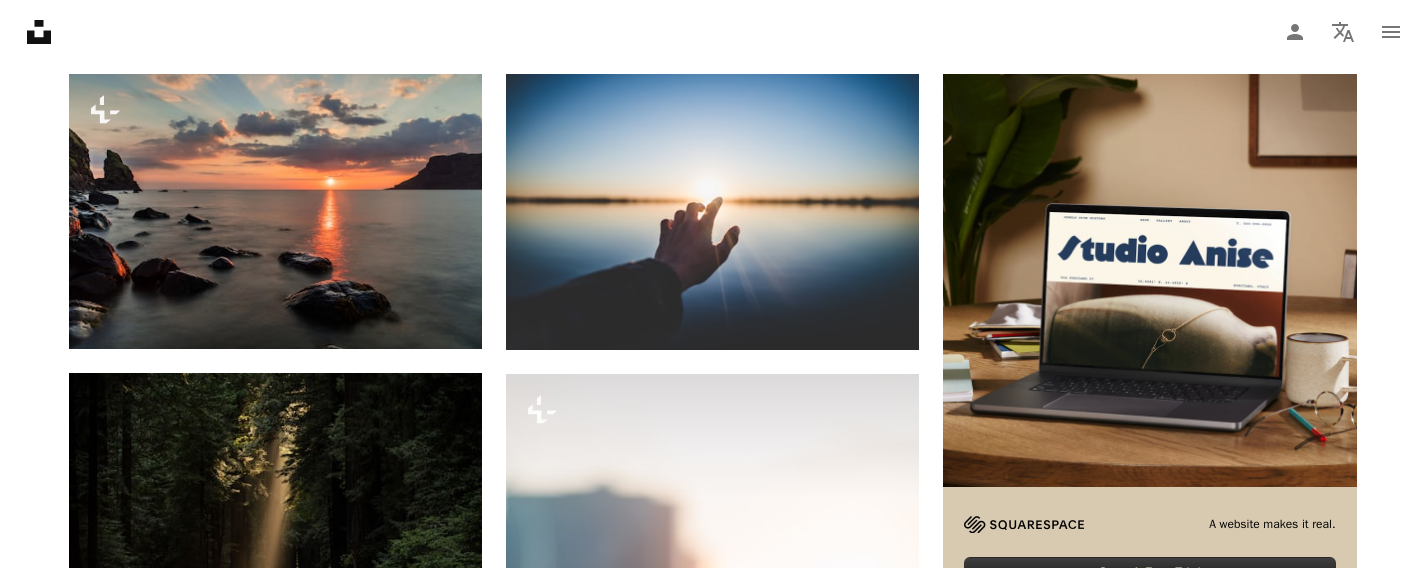scroll, scrollTop: 0, scrollLeft: 0, axis: both 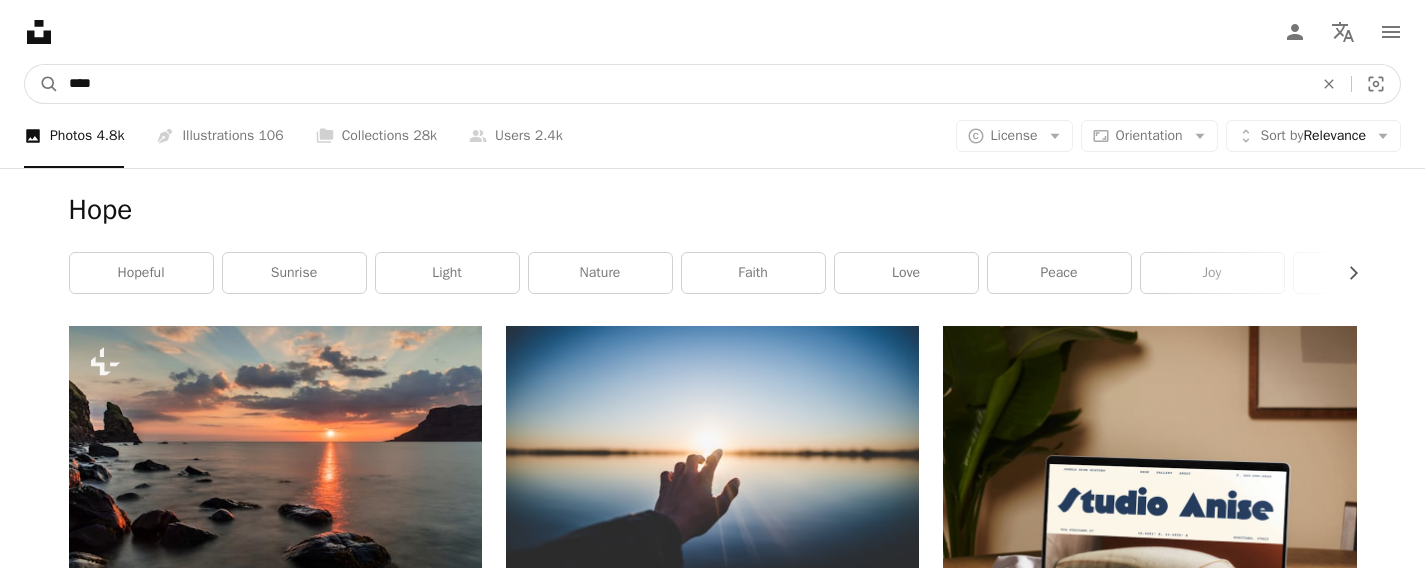 click on "****" at bounding box center [683, 84] 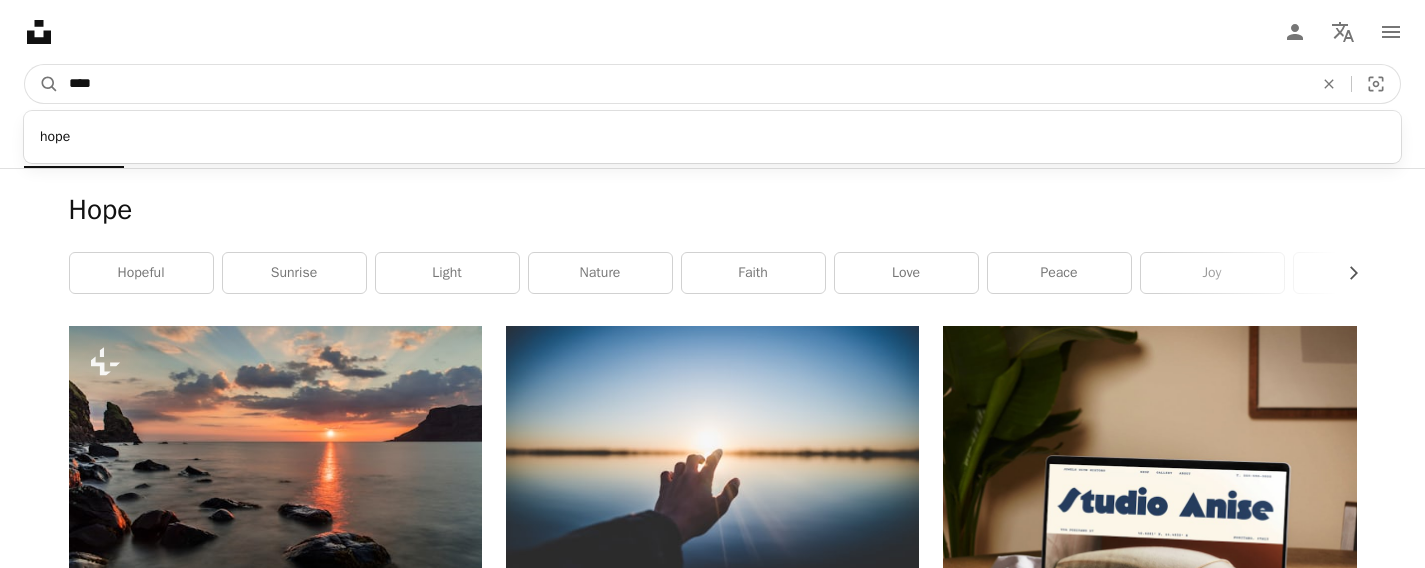 click on "****" at bounding box center [683, 84] 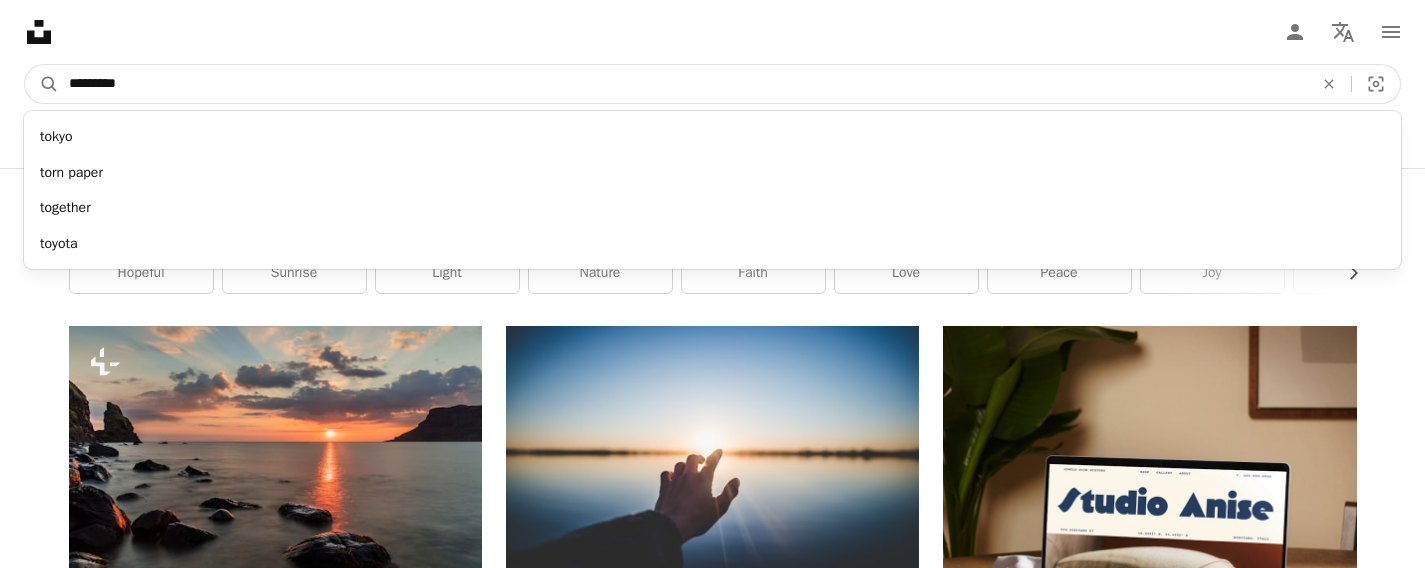 type on "*********" 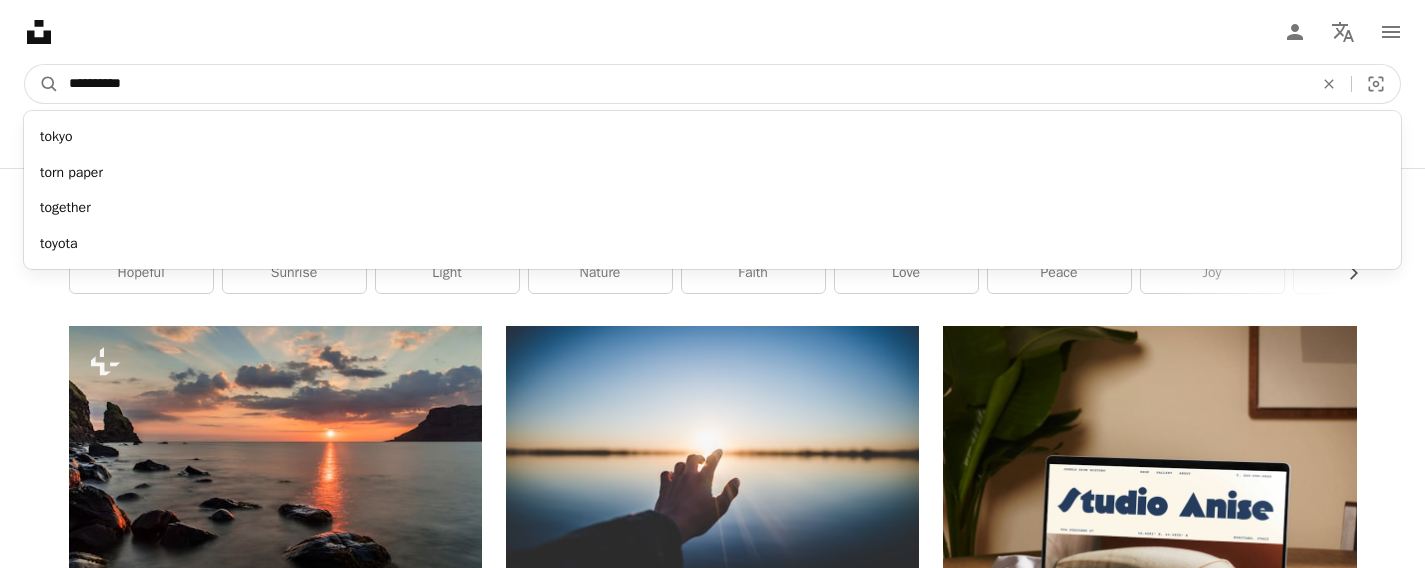 click on "A magnifying glass" at bounding box center [42, 84] 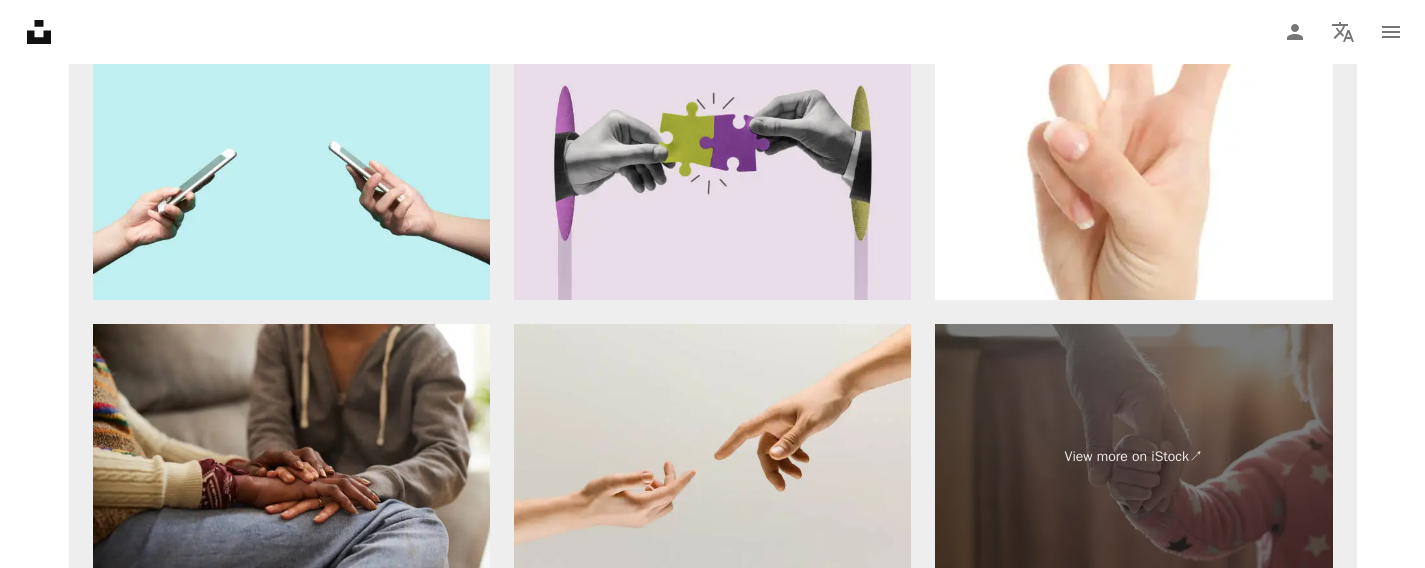 scroll, scrollTop: 4010, scrollLeft: 0, axis: vertical 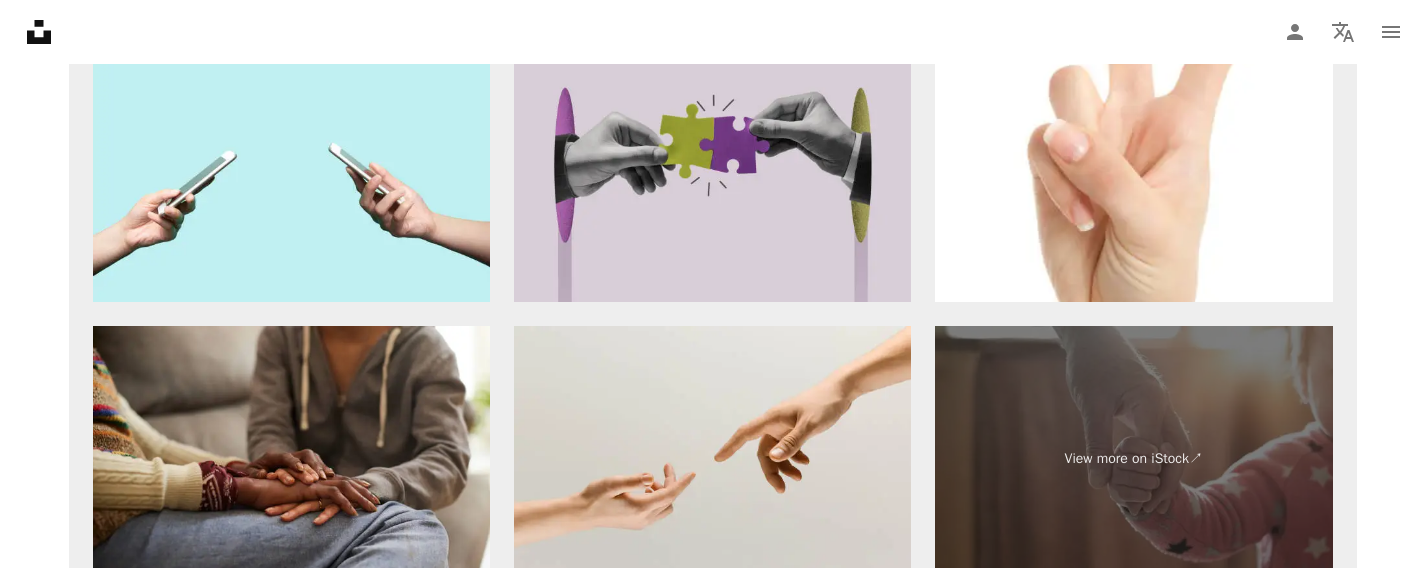 click at bounding box center [712, 169] 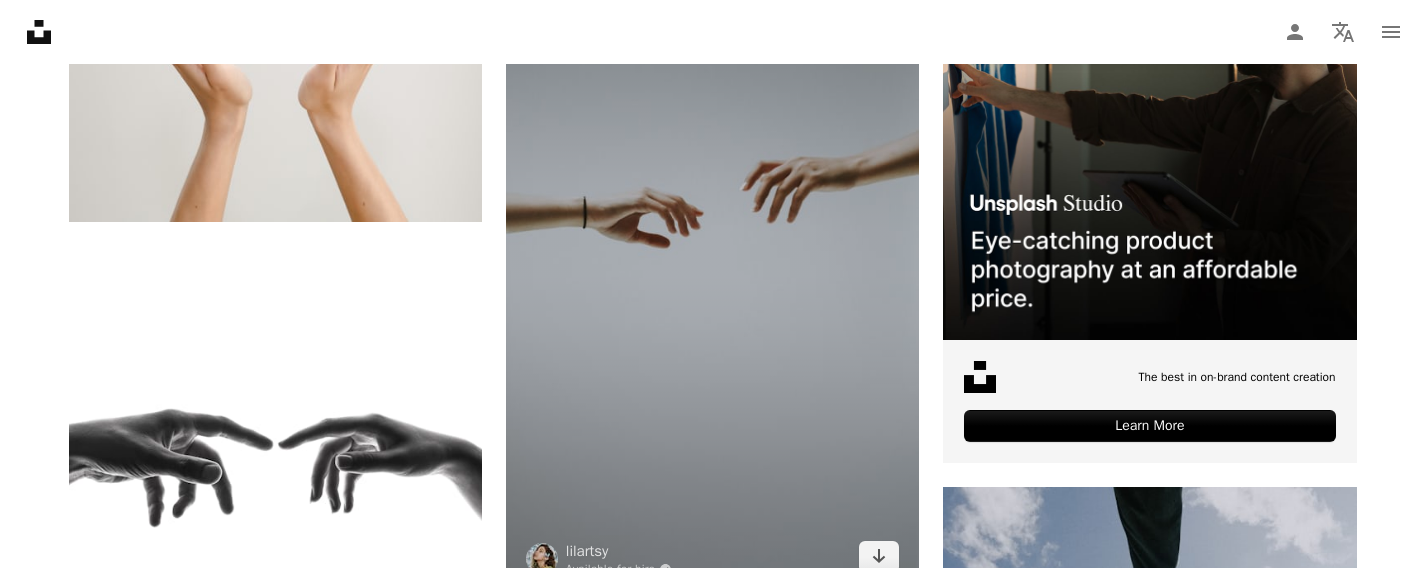 scroll, scrollTop: 0, scrollLeft: 0, axis: both 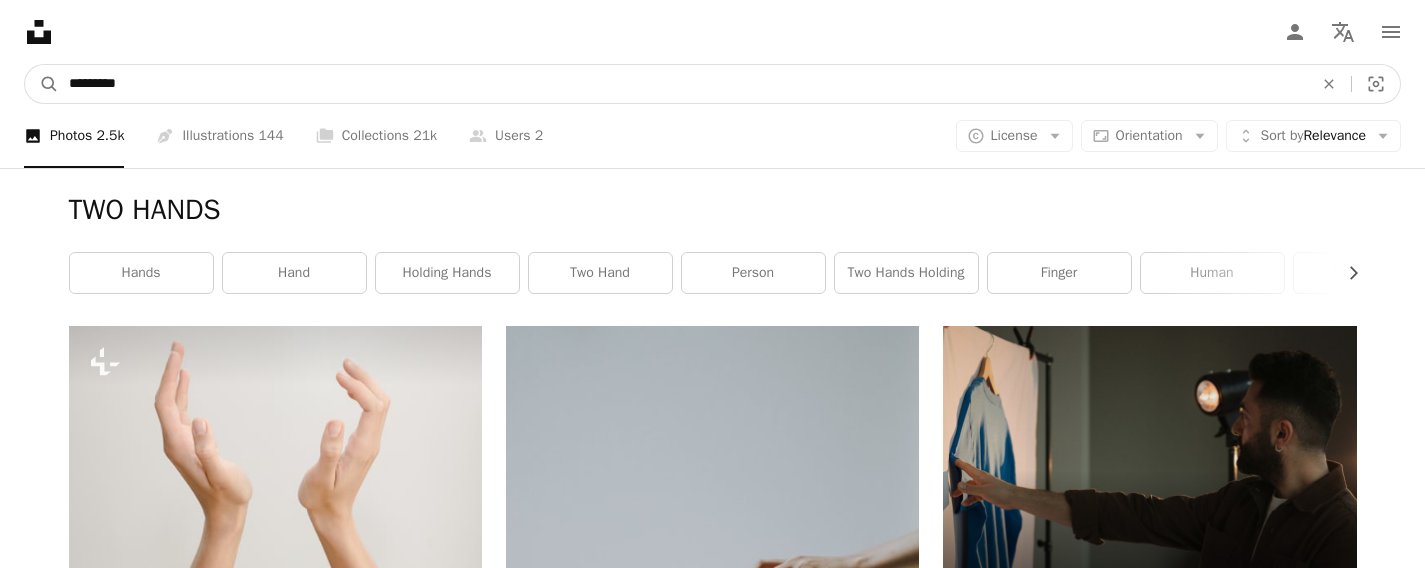 click on "*********" at bounding box center [683, 84] 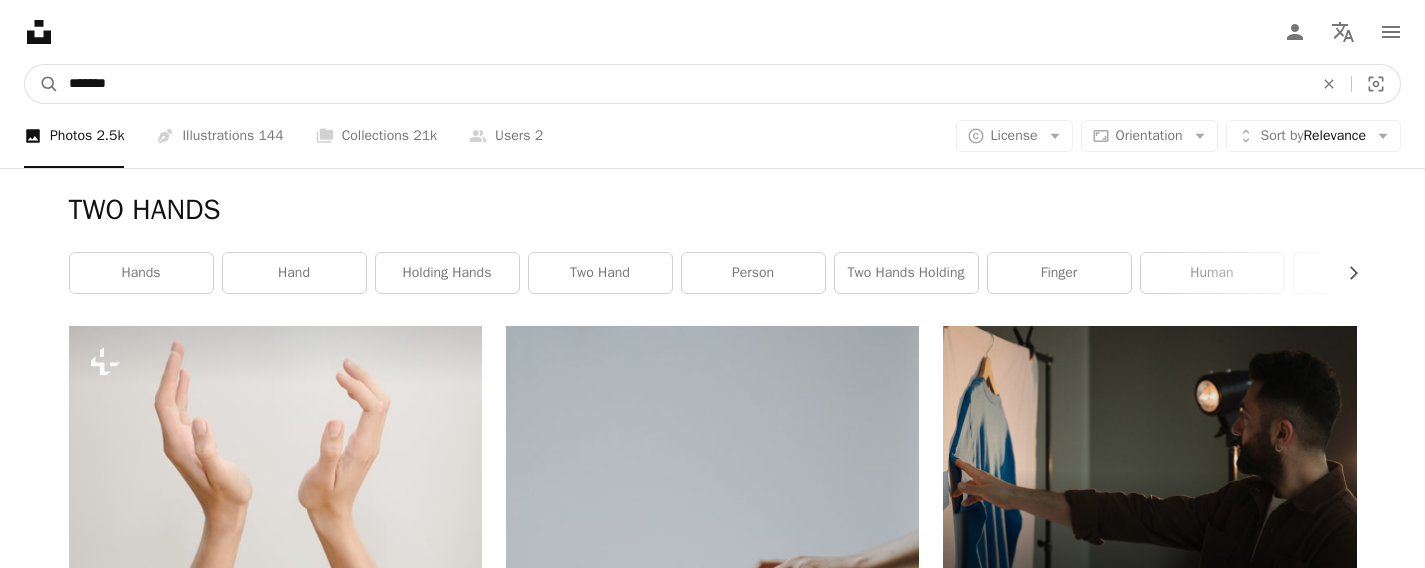 type on "*" 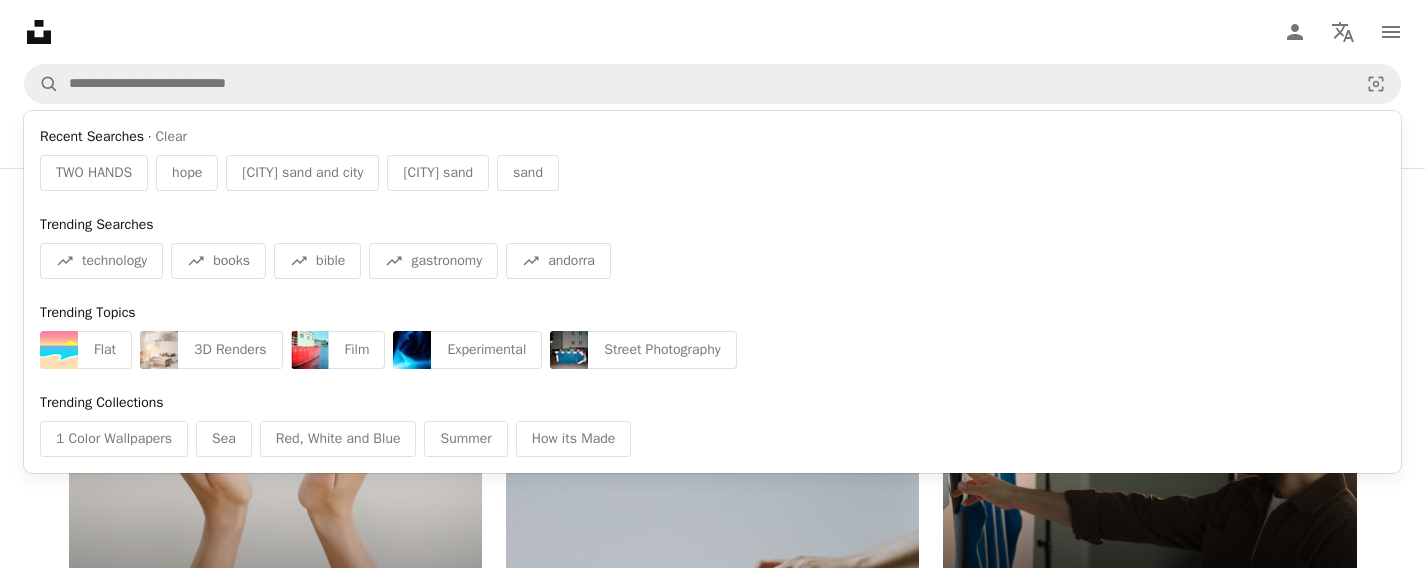 click at bounding box center [275, 473] 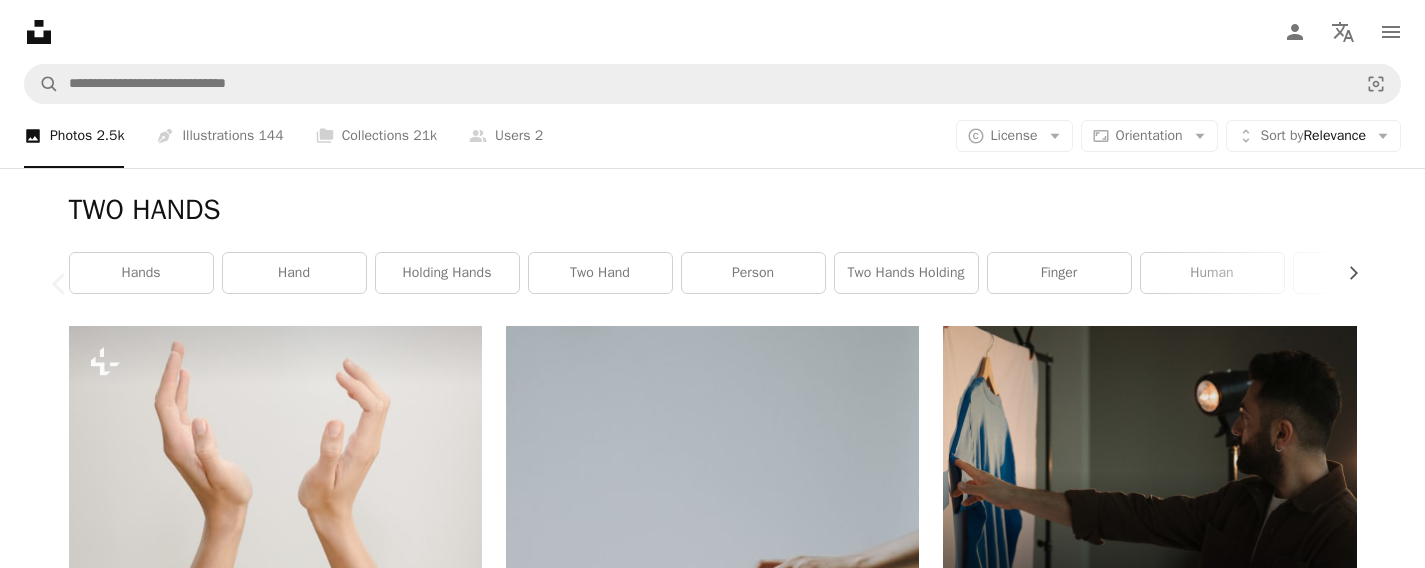 click on "Chevron right" at bounding box center [1365, 284] 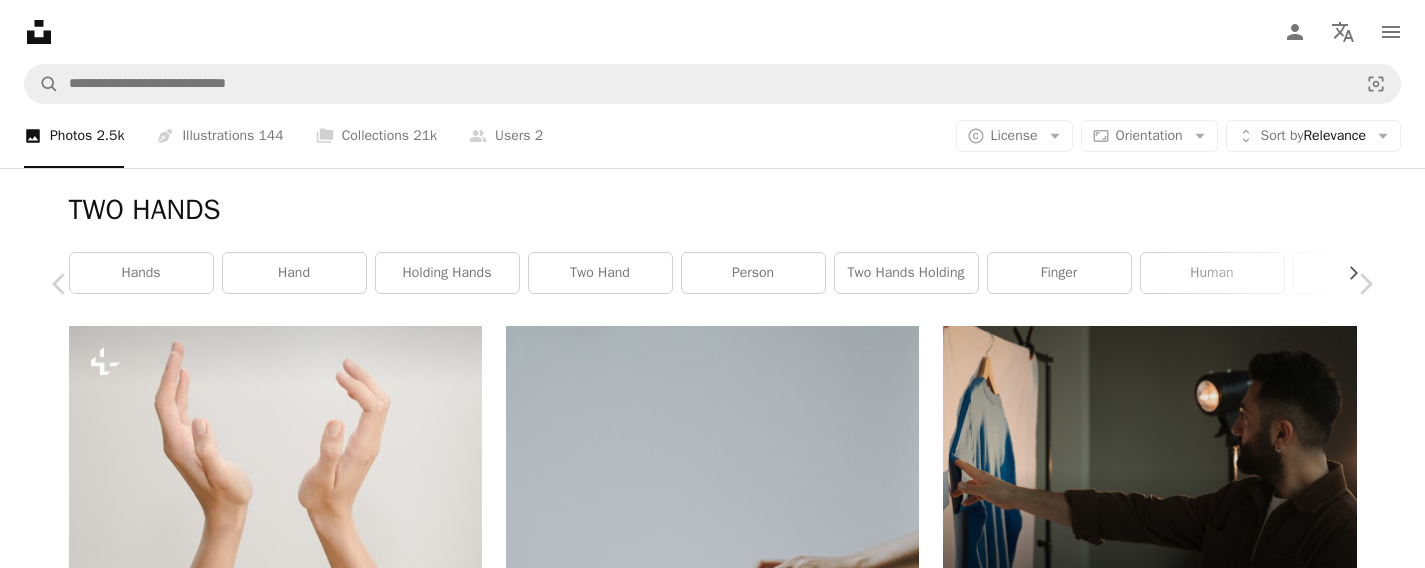 click on "An X shape" at bounding box center [20, 20] 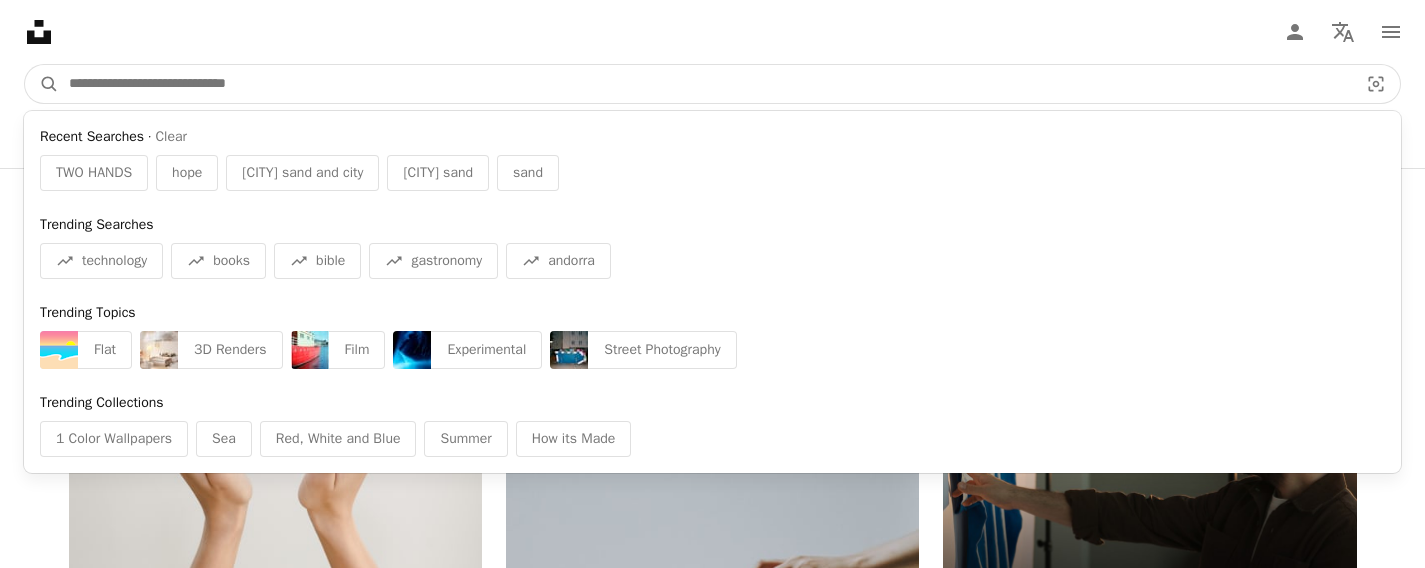 click at bounding box center (705, 84) 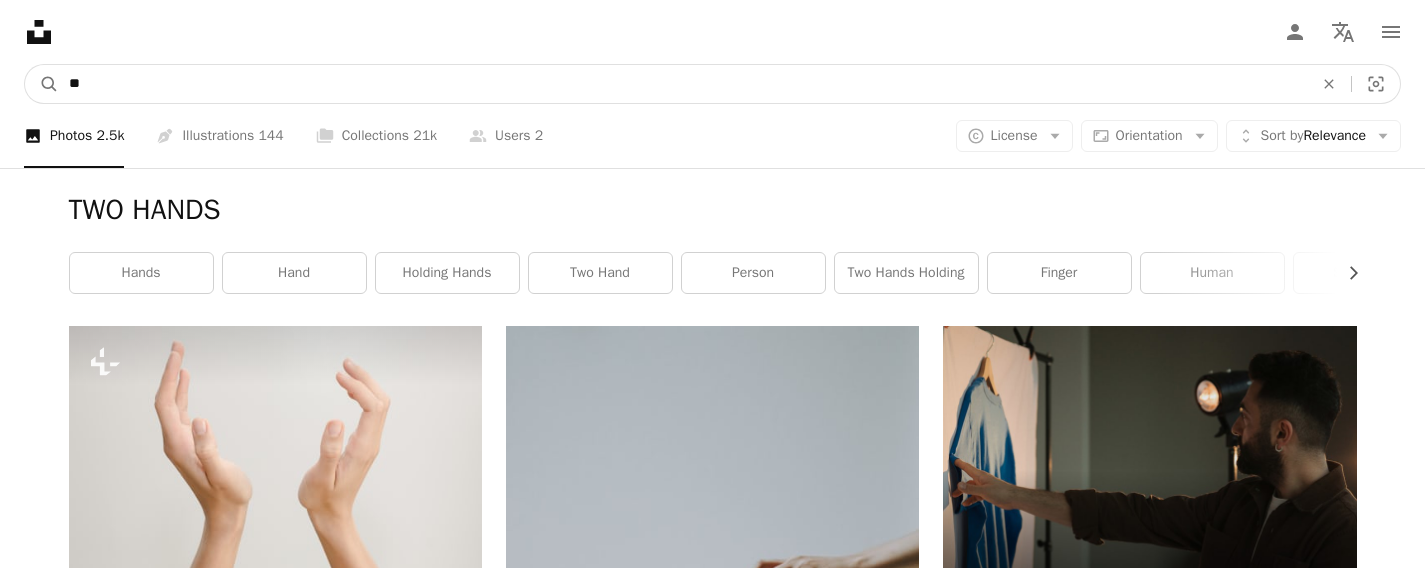 type on "*" 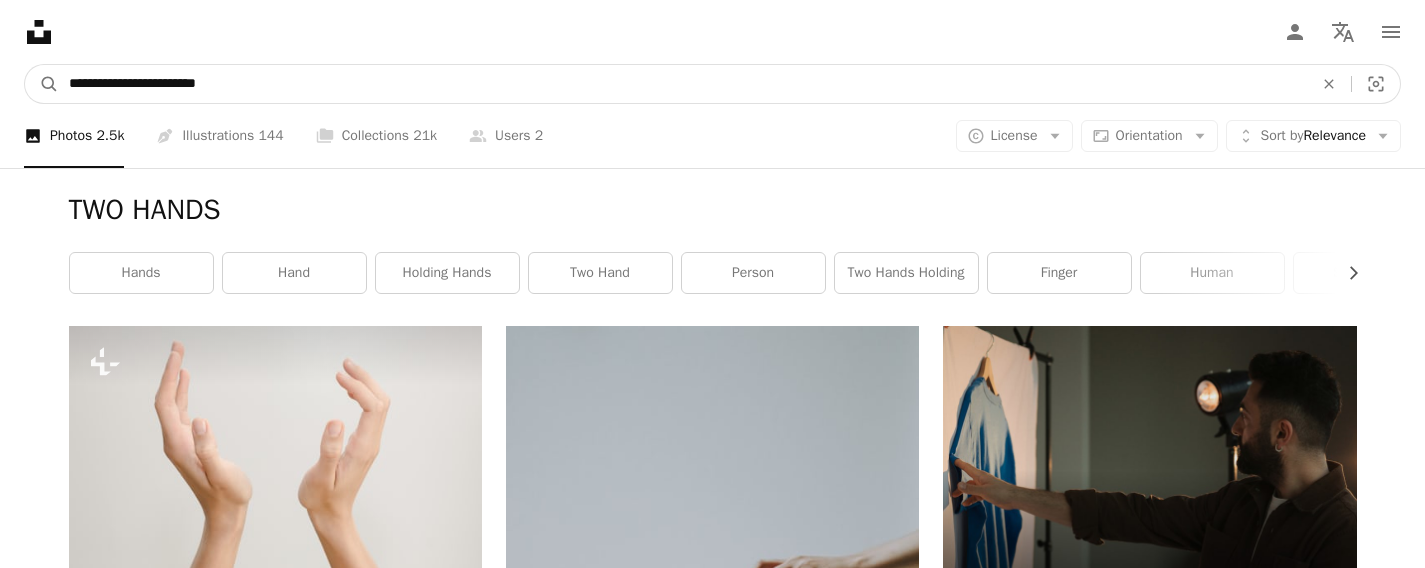 type on "**********" 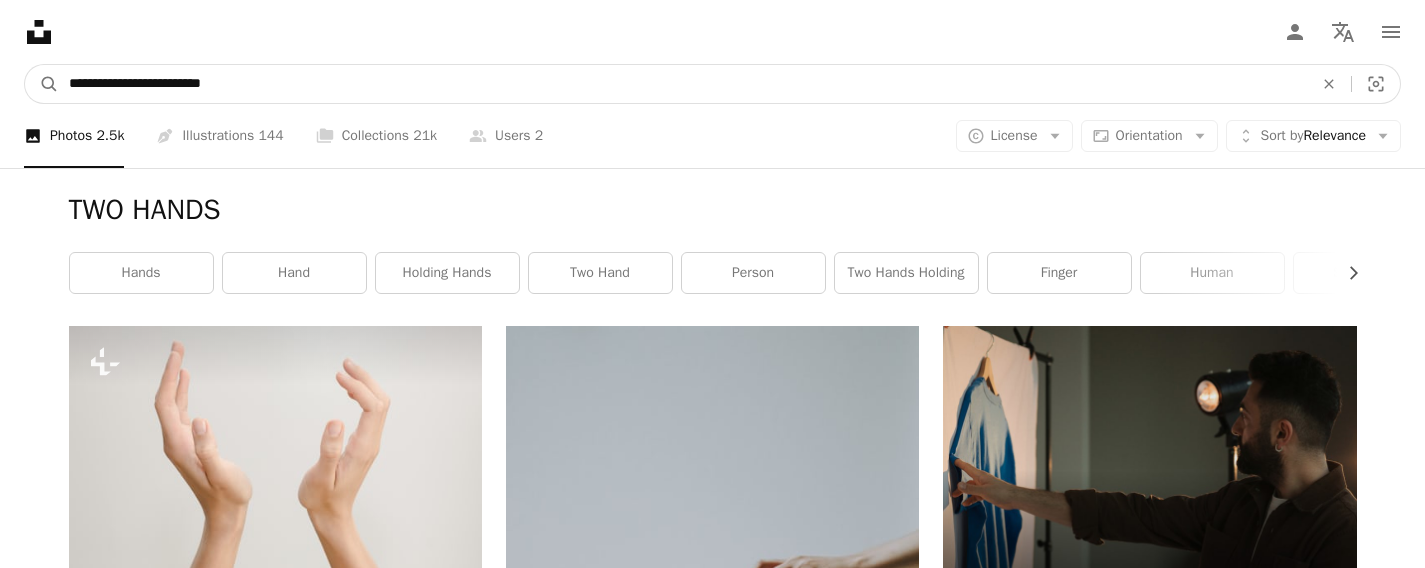 click on "A magnifying glass" at bounding box center [42, 84] 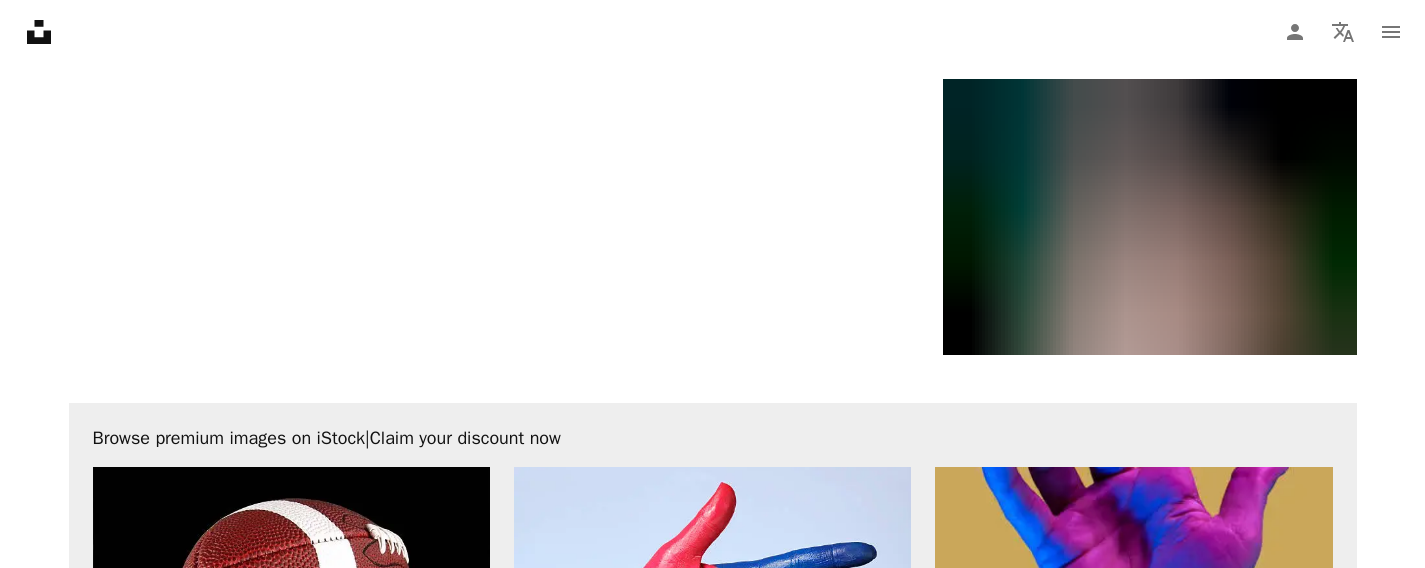 scroll, scrollTop: 3633, scrollLeft: 0, axis: vertical 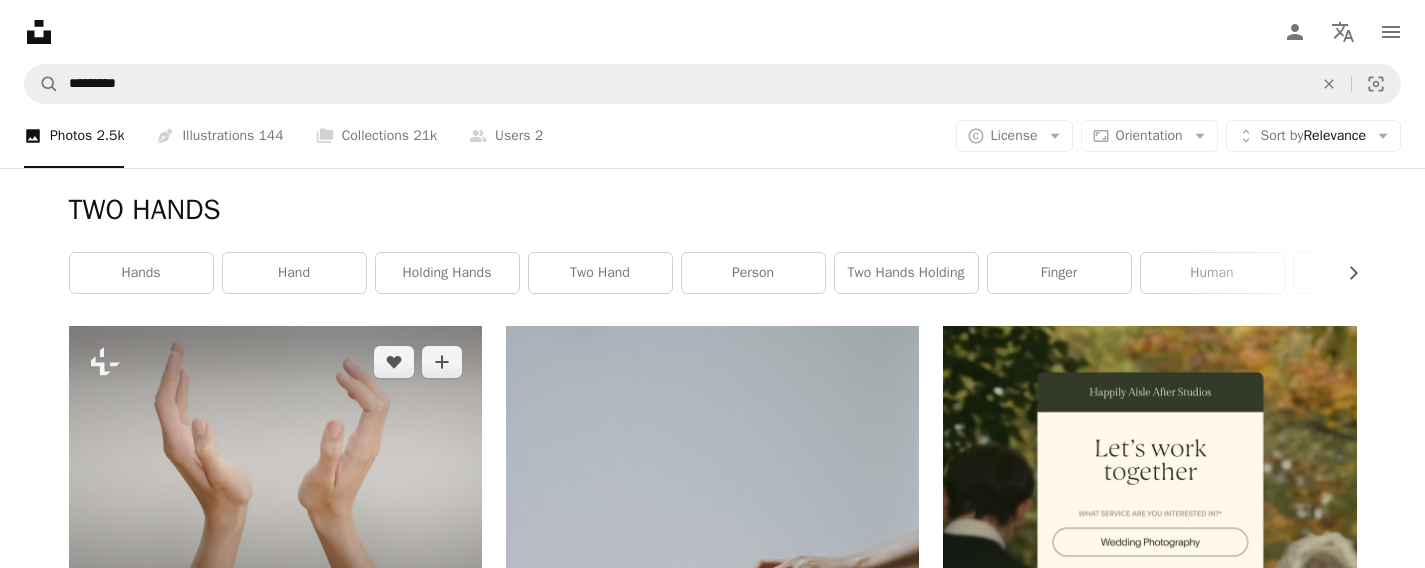 click at bounding box center [275, 473] 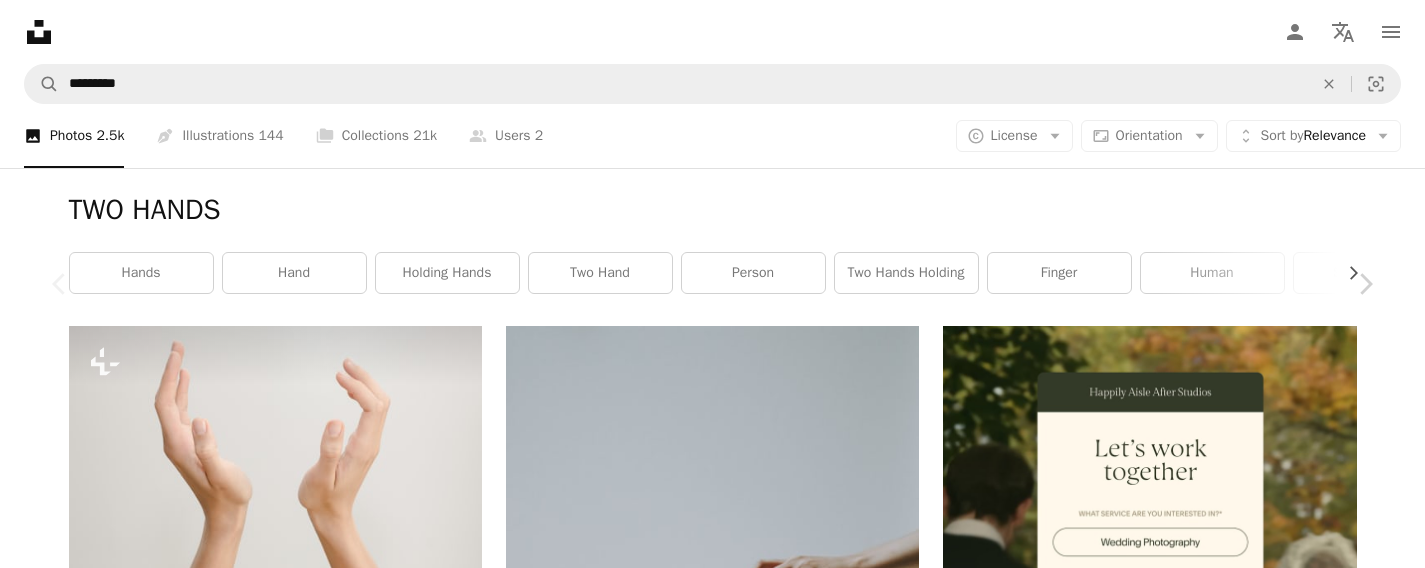 click on "A lock   Download" at bounding box center (1214, 5047) 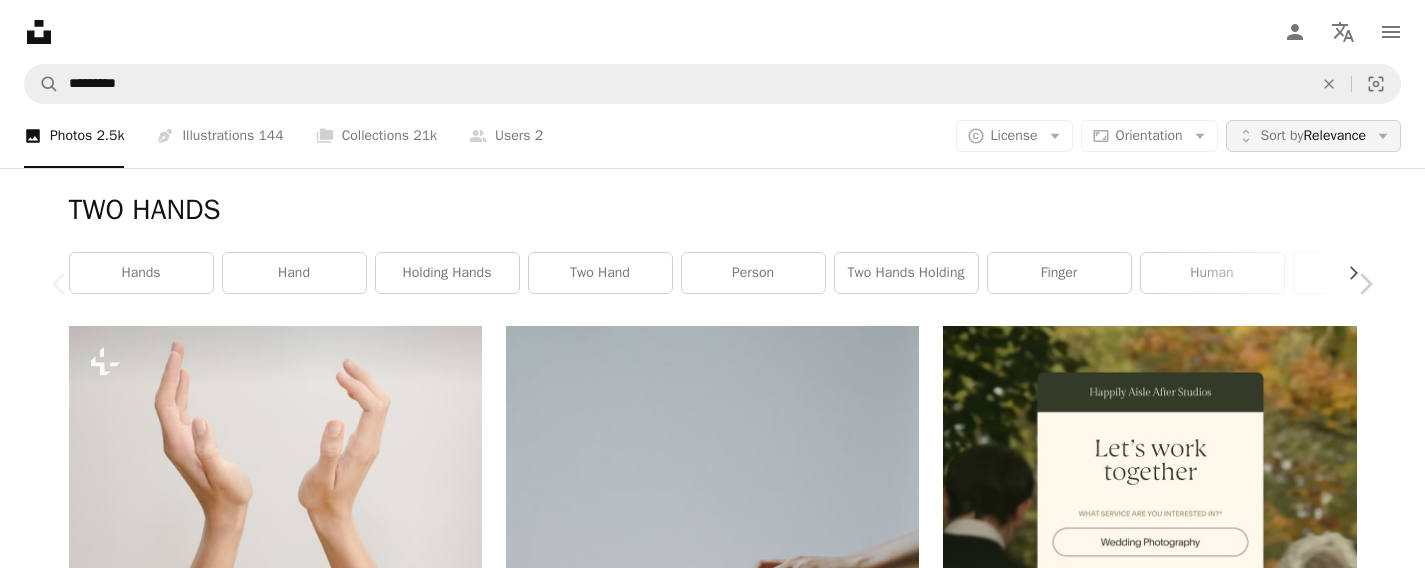 click on "An X shape Chevron left Chevron right [NAME] [LAST] For  Unsplash+ A heart A plus sign Edit image   Plus sign for Unsplash+ A lock   Download Zoom in A forward-right arrow Share More Actions Calendar outlined Published on  October 19, 2022 Safety Licensed under the  Unsplash+ License hand hands fingers open hands two hands hand model hand gesture Creative Commons images From this series Chevron right Plus sign for Unsplash+ Plus sign for Unsplash+ Plus sign for Unsplash+ Plus sign for Unsplash+ Plus sign for Unsplash+ Related images Plus sign for Unsplash+ A heart A plus sign [NAME] [LAST] For  Unsplash+ A lock   Download Plus sign for Unsplash+ A heart A plus sign [NAME] [LAST] For  Unsplash+ A lock   Download Plus sign for Unsplash+ A heart A plus sign [NAME] [LAST] For  Unsplash+ A lock   Download Plus sign for Unsplash+ A heart A plus sign [NAME] [LAST] For  Unsplash+ A lock   Download Plus sign for Unsplash+ A heart For" at bounding box center (712, 5284) 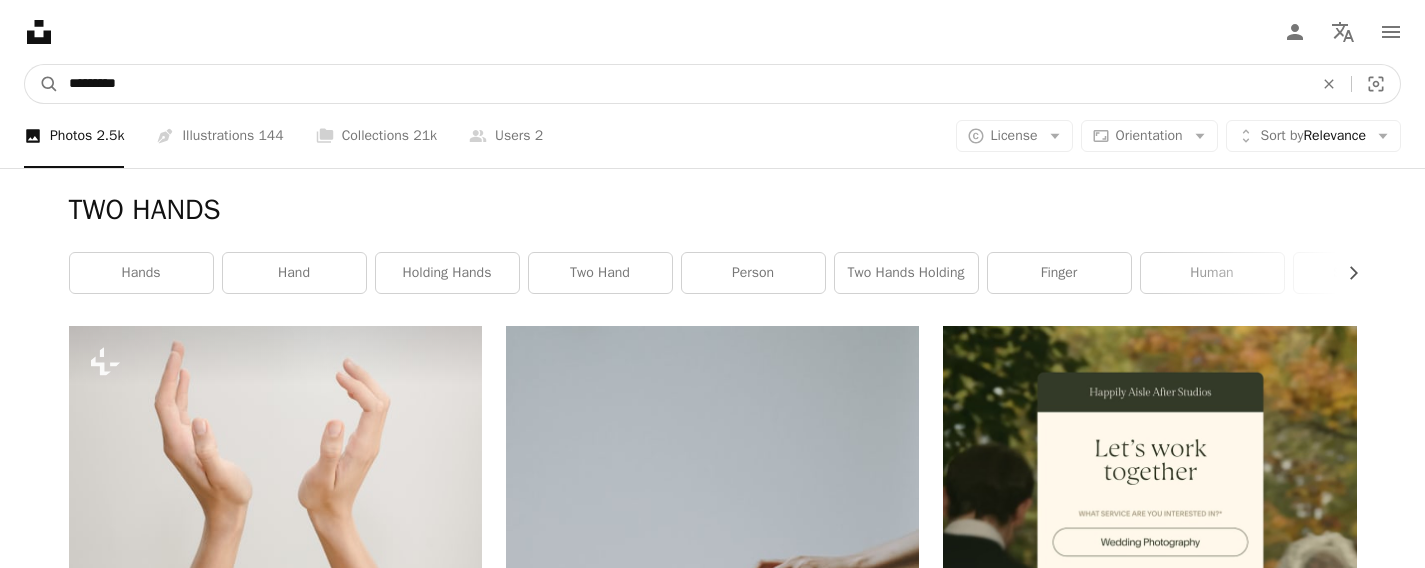 click on "*********" at bounding box center [683, 84] 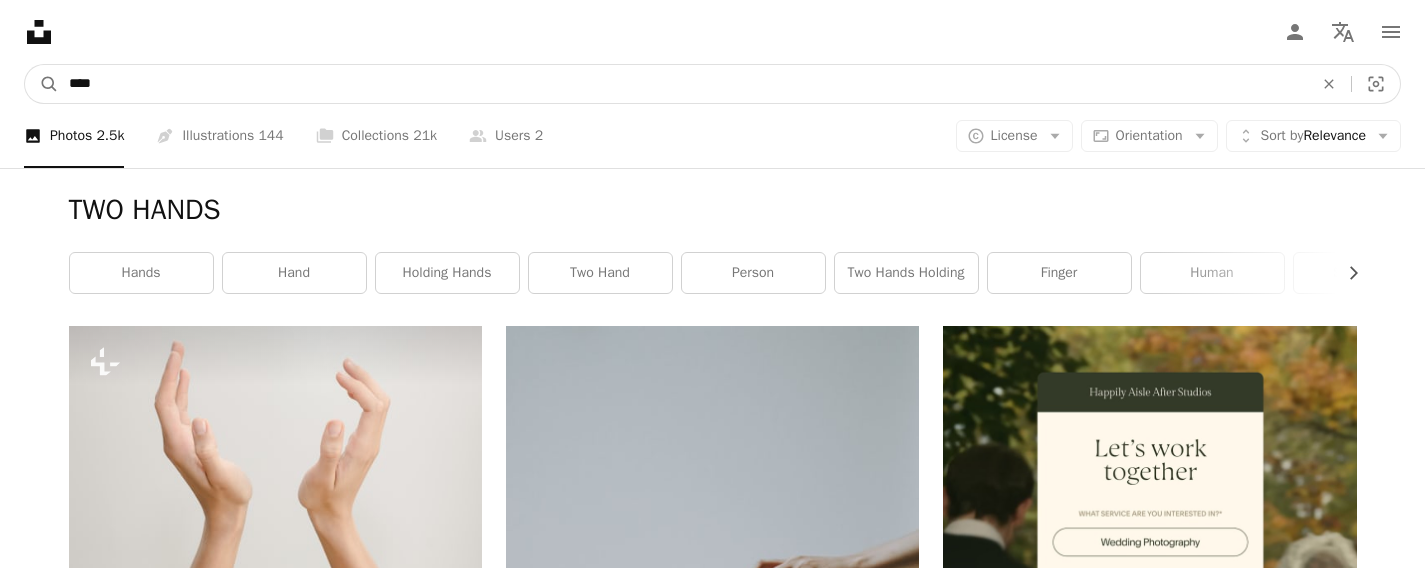 type on "****" 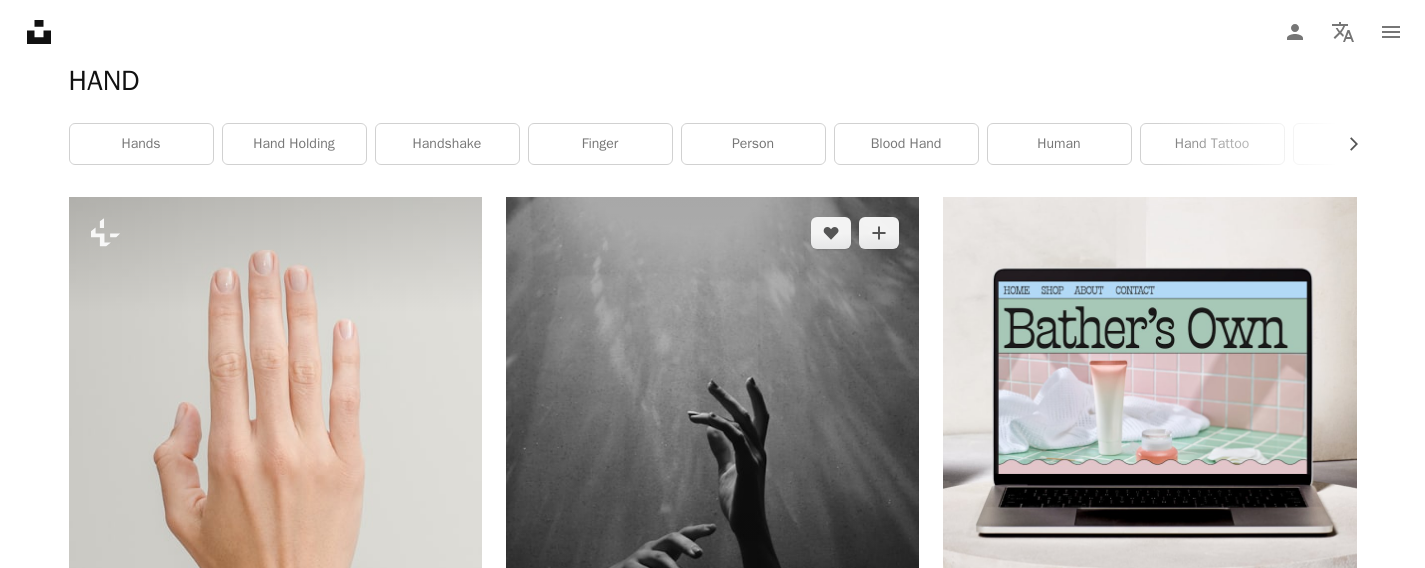 scroll, scrollTop: 214, scrollLeft: 0, axis: vertical 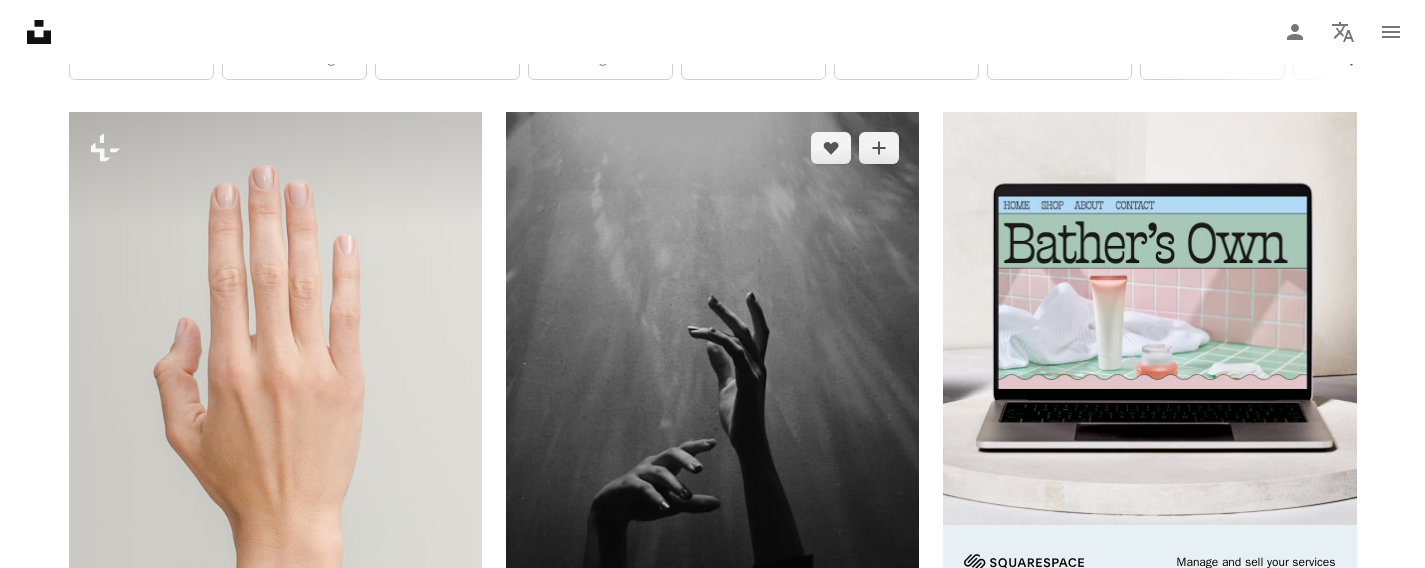 click at bounding box center (712, 392) 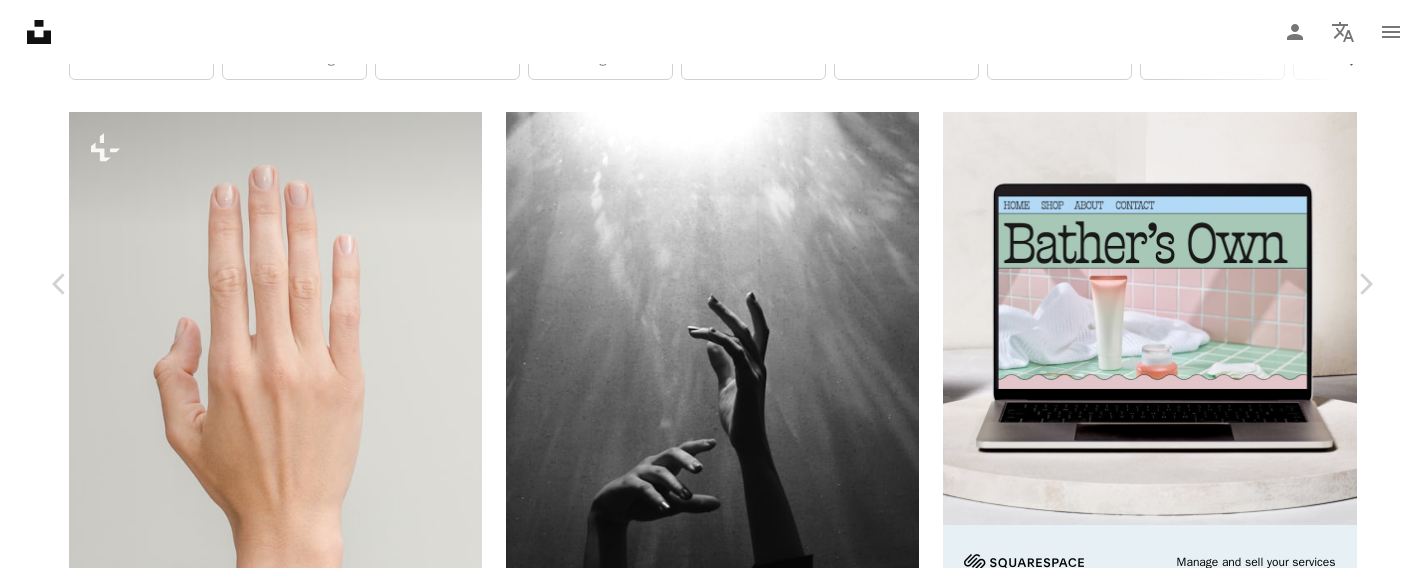 scroll, scrollTop: 804, scrollLeft: 0, axis: vertical 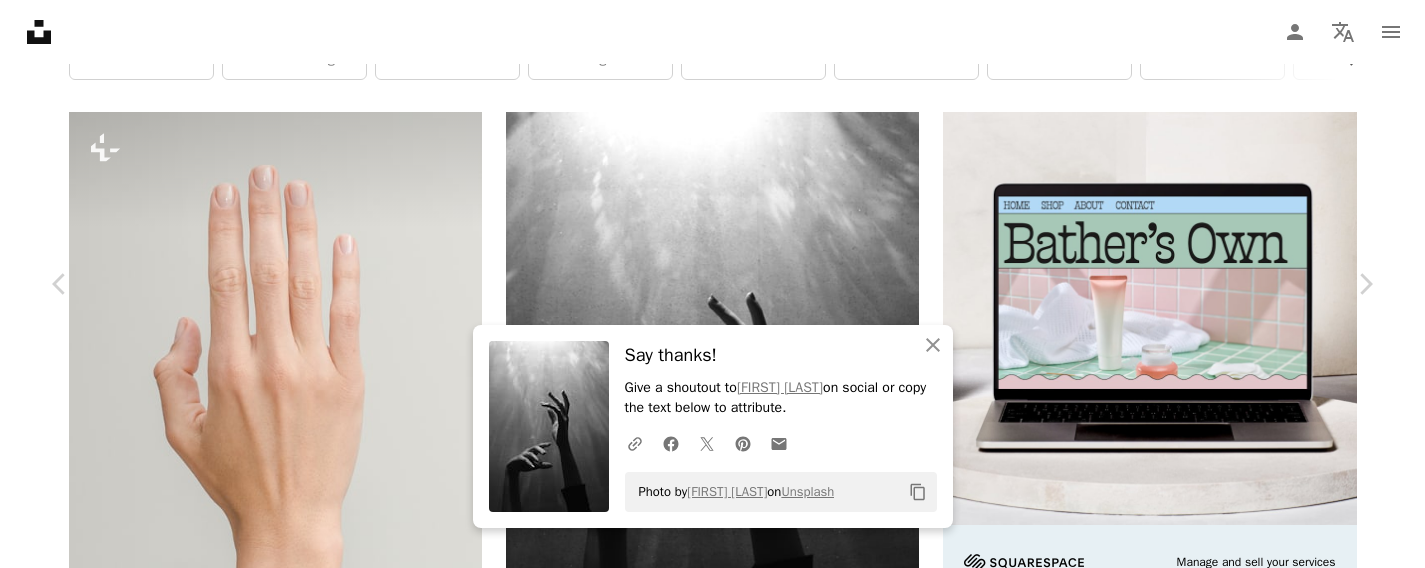 click on "An X shape Chevron left Chevron right An X shape Close Say thanks! Give a shoutout to  [NAME] [LAST]  on social or copy the text below to attribute. A URL sharing icon (chains) Facebook icon X (formerly Twitter) icon Pinterest icon An envelope Photo by  [NAME] [LAST]  on  Unsplash
Copy content [NAME] [LAST] Available for hire A checkmark inside of a circle A heart A plus sign Edit image   Plus sign for Unsplash+ Download free Chevron down Zoom in Views 34,409,105 Downloads 340,330 Featured in Black & White ,  Experimental ,  Health & Wellness A forward-right arrow Share Info icon Info More Actions A map marker [COUNTRY] Calendar outlined Published on  November 22, 2018 Camera NIKON CORPORATION, NIKON D5300 Safety Free to use under the  Unsplash License abstract portrait dark dark wallpaper light dark background female wellness hand minimal dance shadow sunlight lady shape finger human heart fingers arms shade Backgrounds Browse premium related images on iStock  |  Save 20% with code UNSPLASH20  ↗ A heart" at bounding box center [712, 6213] 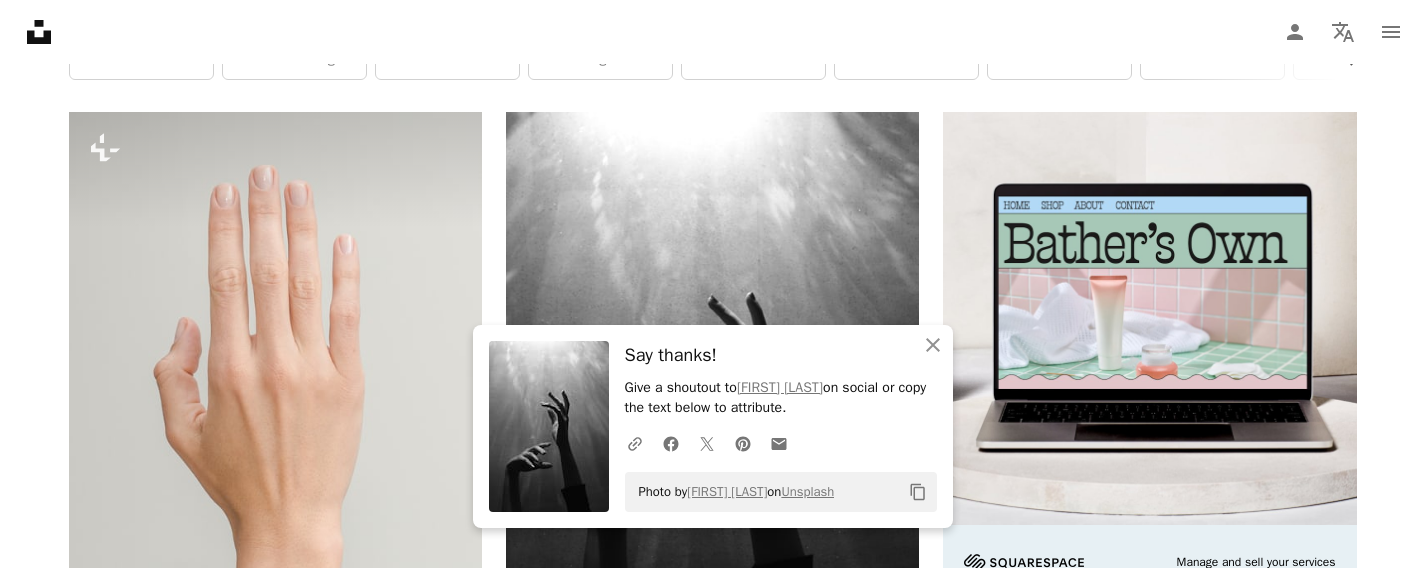 click on "Plus sign for Unsplash+ A heart A plus sign [NAME] [LAST] For  Unsplash+ A lock   Download A heart A plus sign [NAME] [LAST] Available for hire A checkmark inside of a circle Arrow pointing down Plus sign for Unsplash+ A heart A plus sign [NAME] [LAST] For  Unsplash+ A lock   Download A heart A plus sign [NAME] [LAST] For  Unsplash+ A lock   Download Plus sign for Unsplash+ A heart A plus sign [NAME] [LAST] Available for hire A checkmark inside of a circle Arrow pointing down A heart A plus sign [NAME] [LAST] Available for hire A checkmark inside of a circle Arrow pointing down A heart A plus sign [NAME] [LAST] Arrow pointing down A heart A plus sign [NAME] [LAST] Available for hire A checkmark inside of a circle Arrow pointing down Plus sign for Unsplash+ A heart A plus sign [NAME] [LAST] For  Unsplash+ A lock   Download Plus sign for Unsplash+ A heart A plus sign [NAME] [LAST] For" at bounding box center (712, 2488) 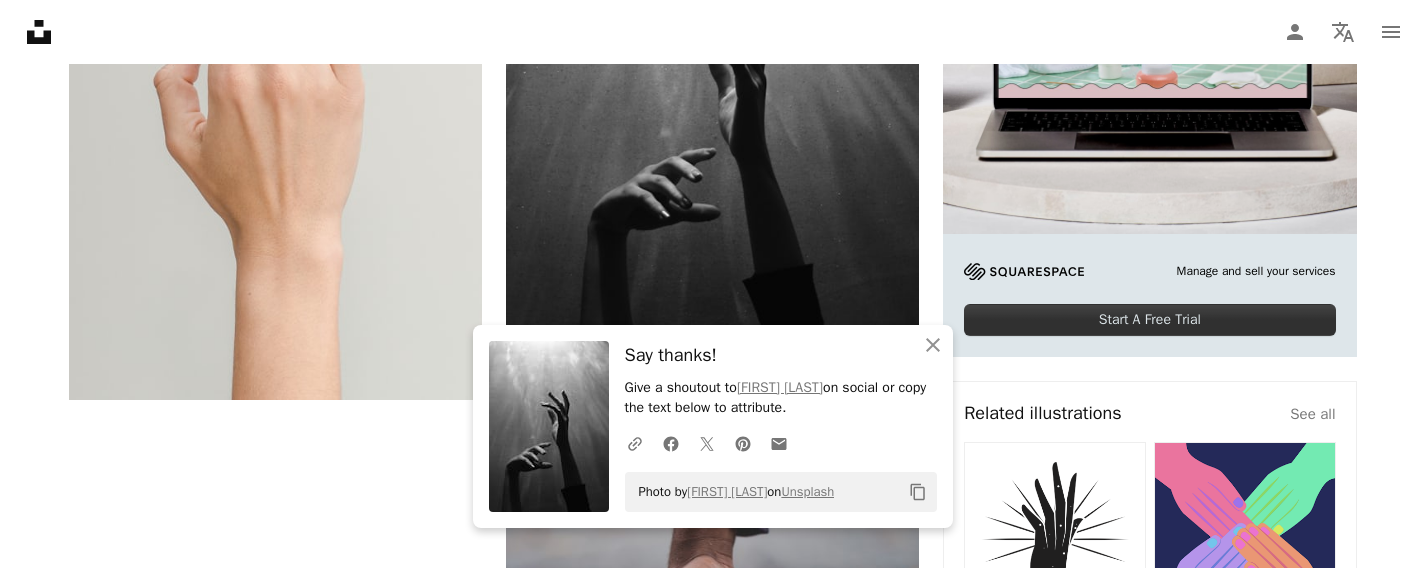 scroll, scrollTop: 502, scrollLeft: 0, axis: vertical 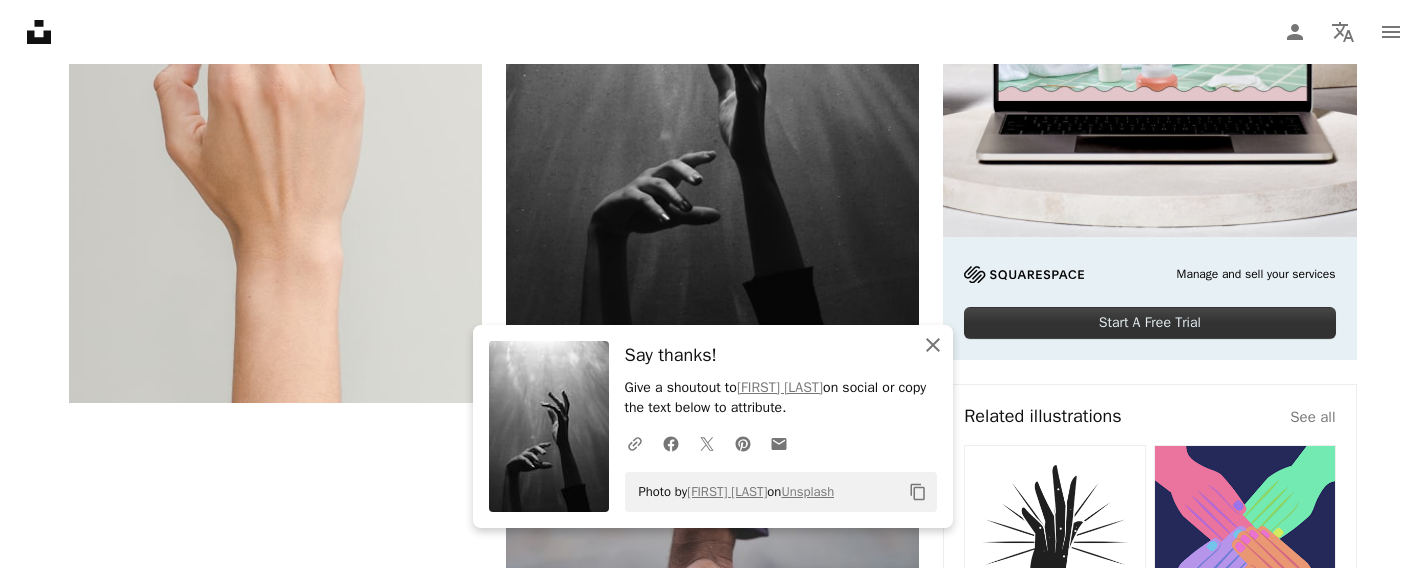 click on "An X shape" 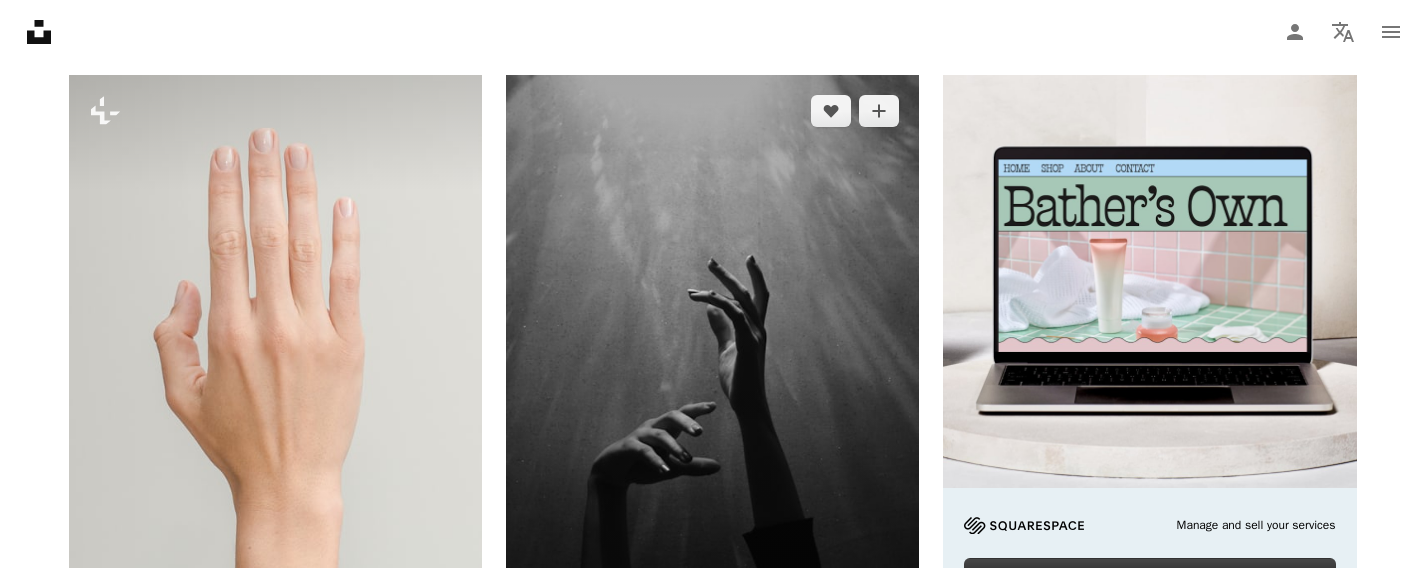 scroll, scrollTop: 0, scrollLeft: 0, axis: both 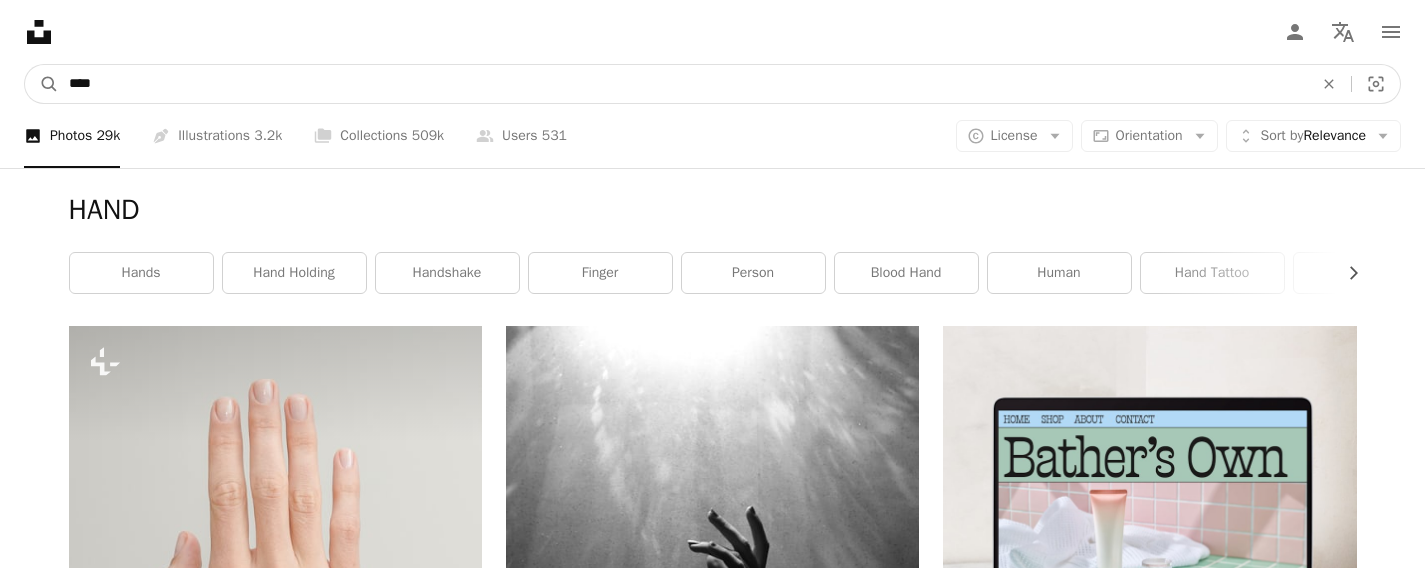 click on "****" at bounding box center [683, 84] 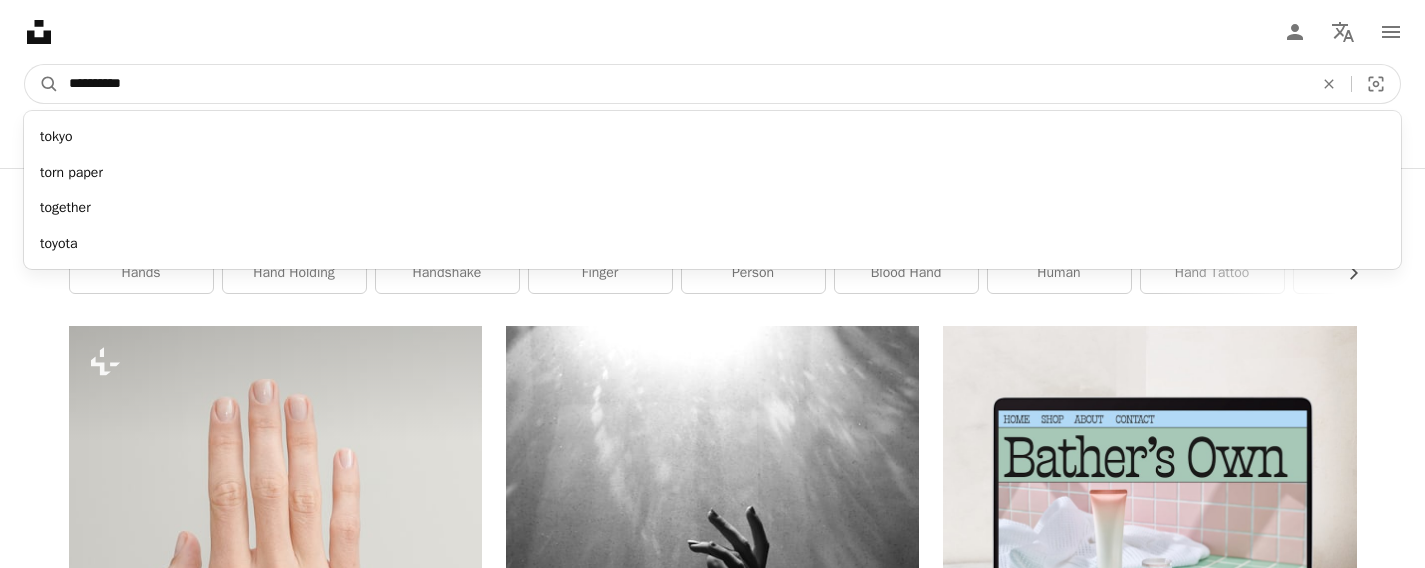 type on "*********" 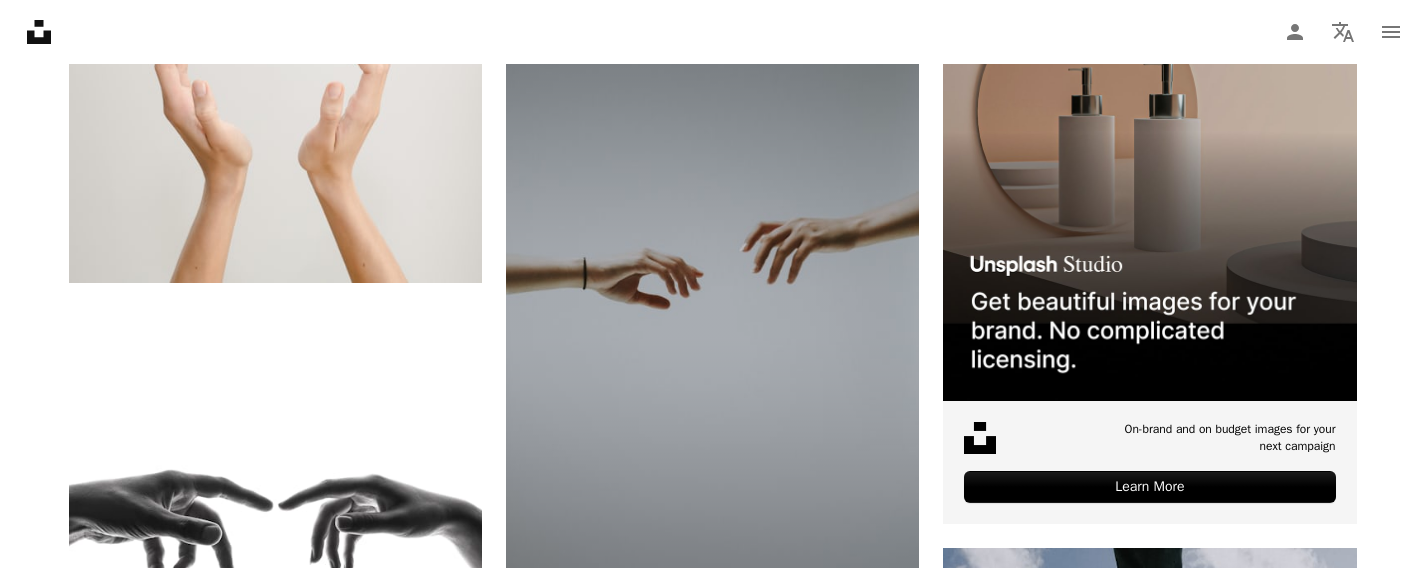 scroll, scrollTop: 330, scrollLeft: 0, axis: vertical 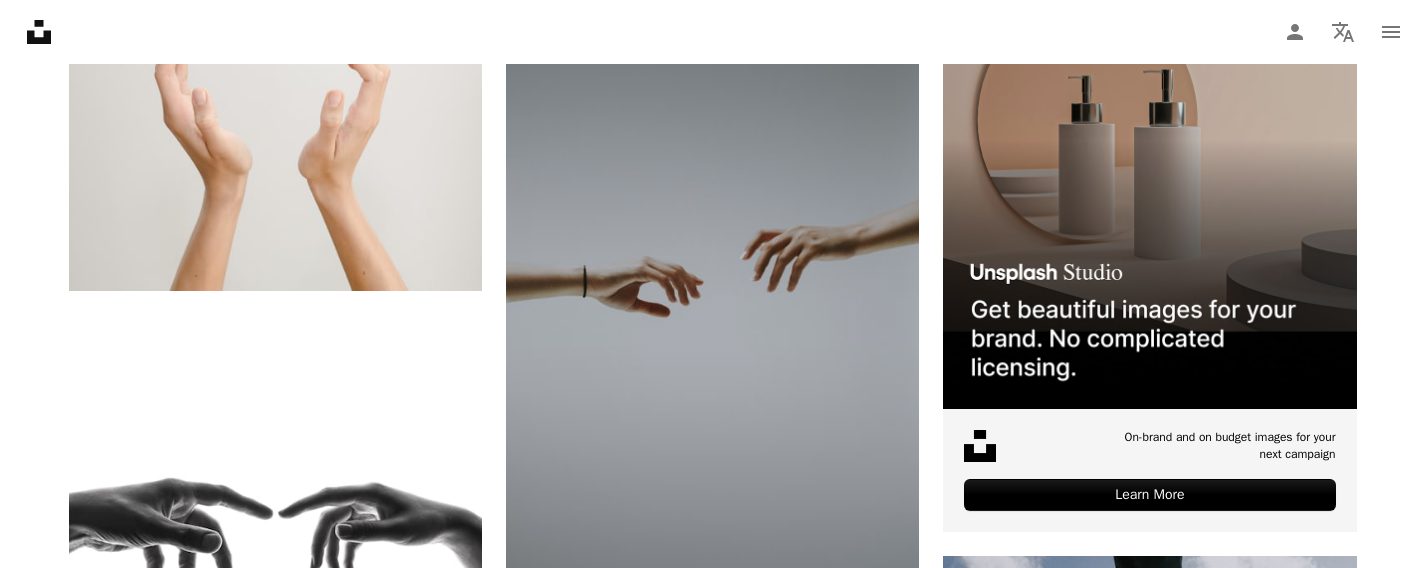click at bounding box center (712, 329) 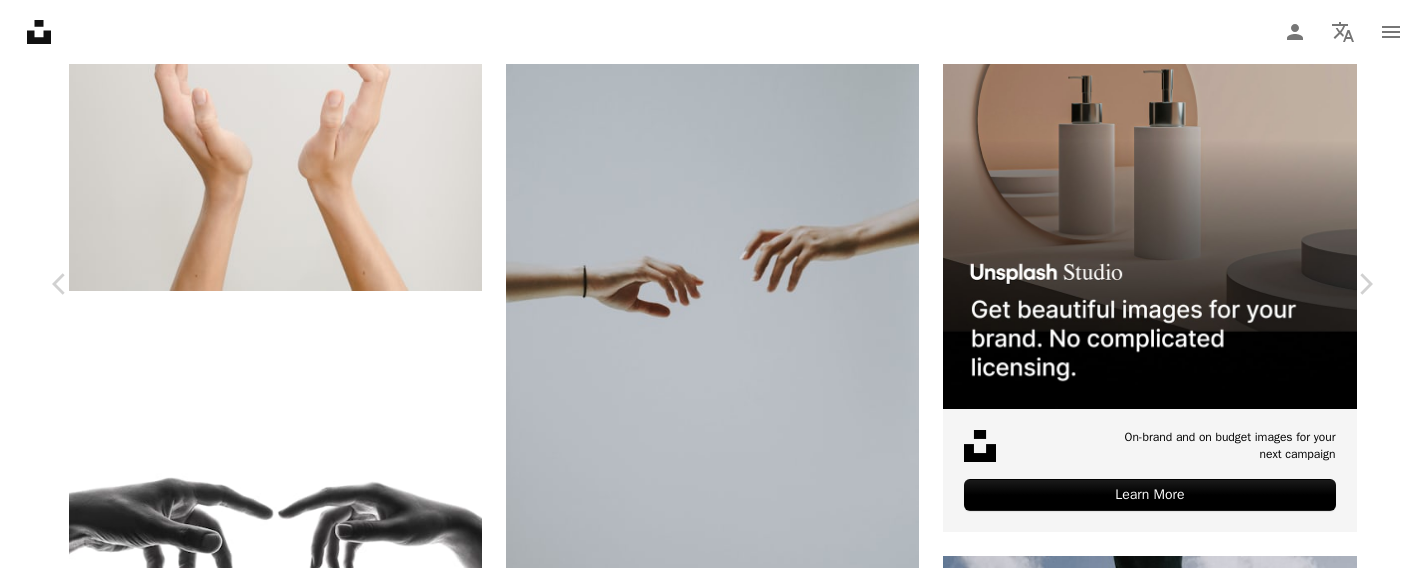 click on "Download free" at bounding box center [1176, 4717] 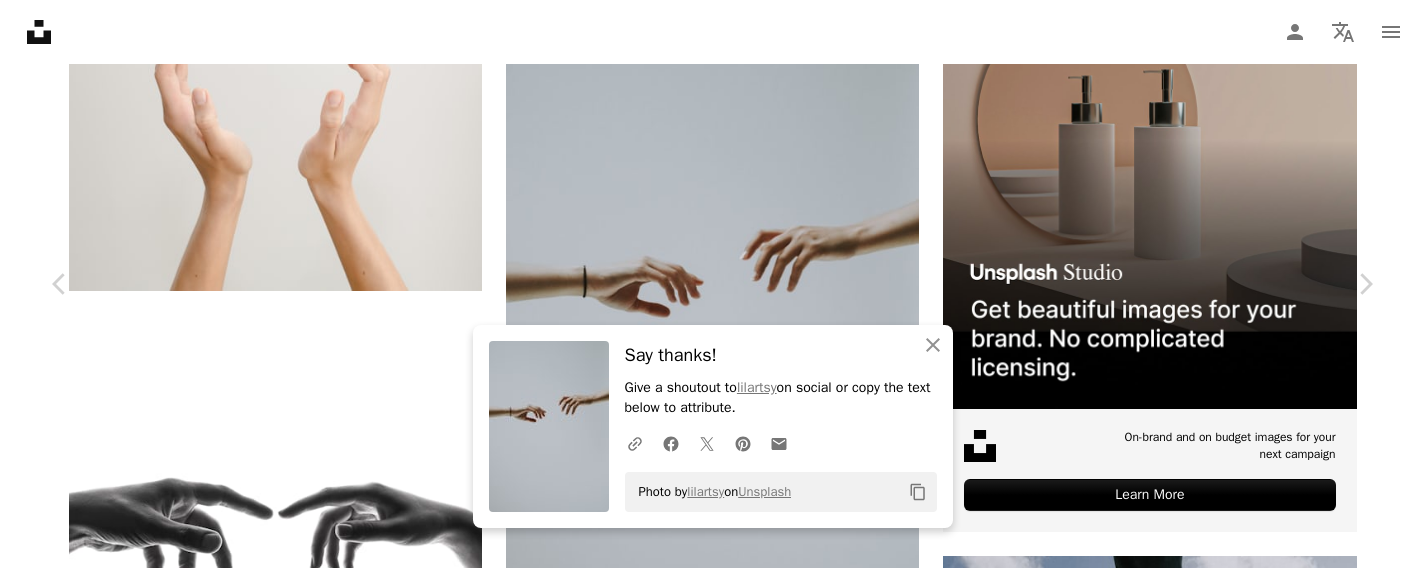 click on "Zoom in" at bounding box center [705, 5048] 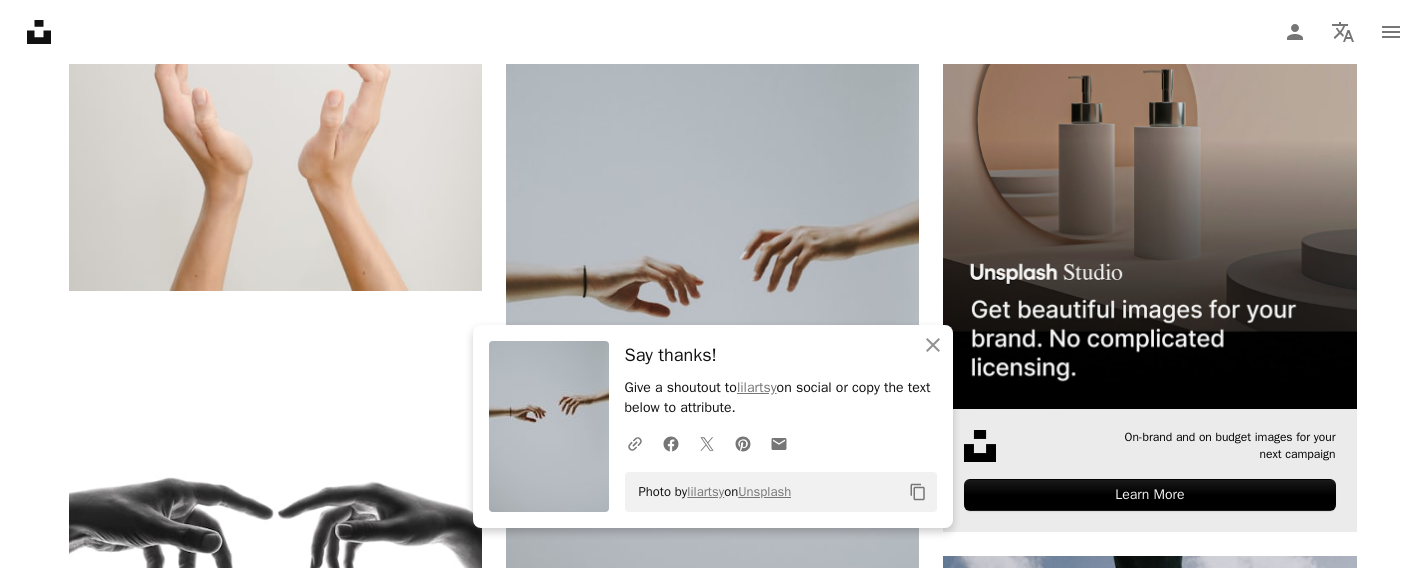 scroll, scrollTop: 0, scrollLeft: 0, axis: both 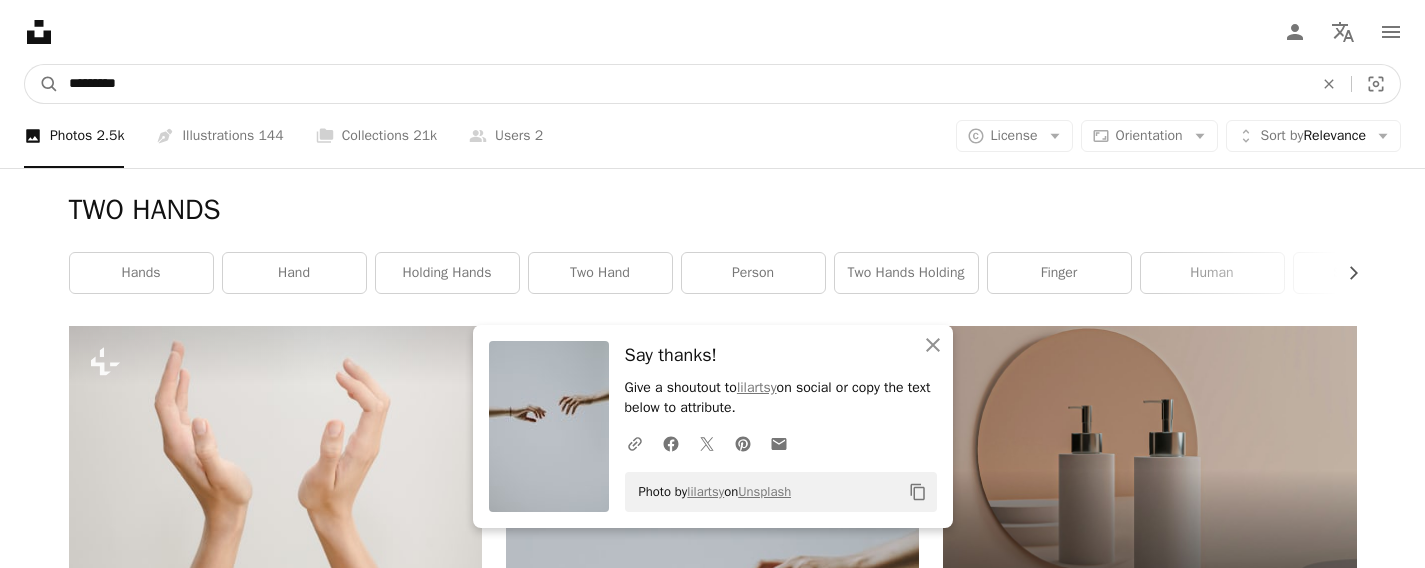click on "*********" at bounding box center [683, 84] 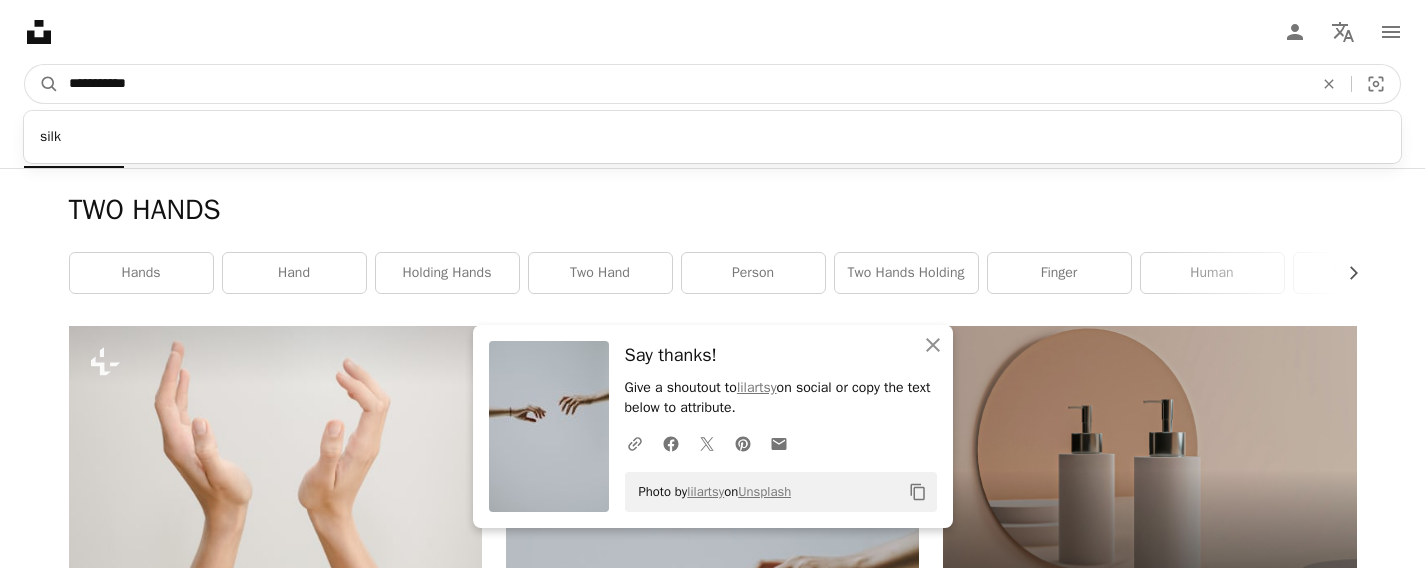 type on "**********" 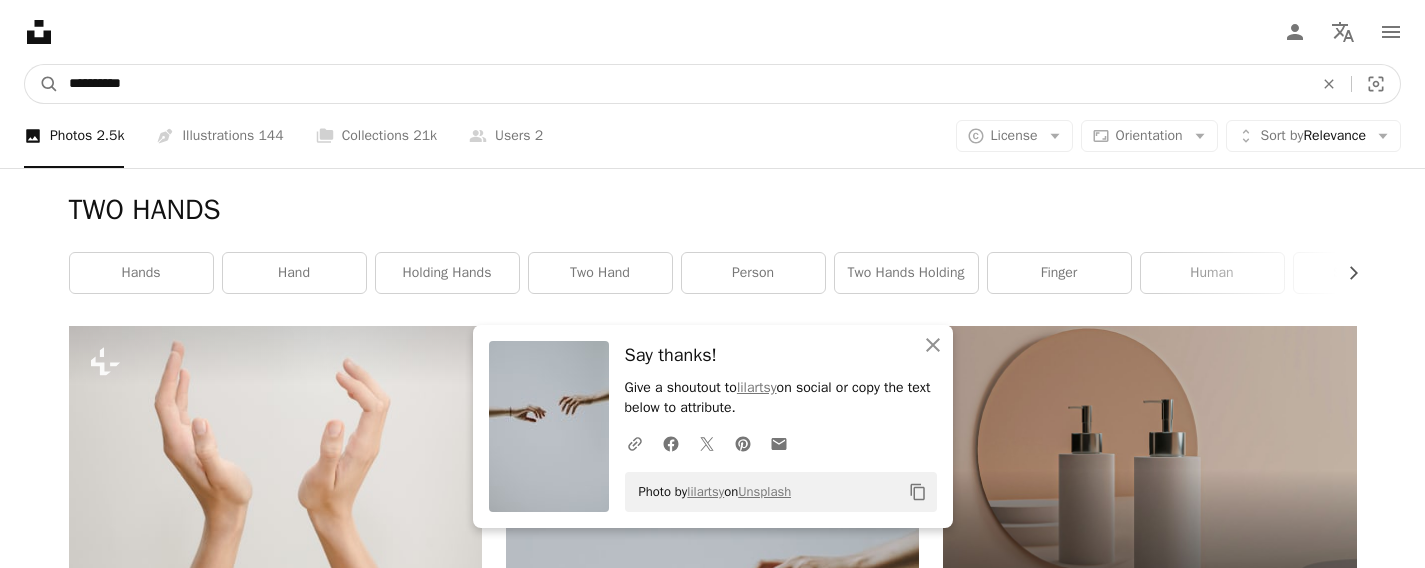 click on "A magnifying glass" at bounding box center [42, 84] 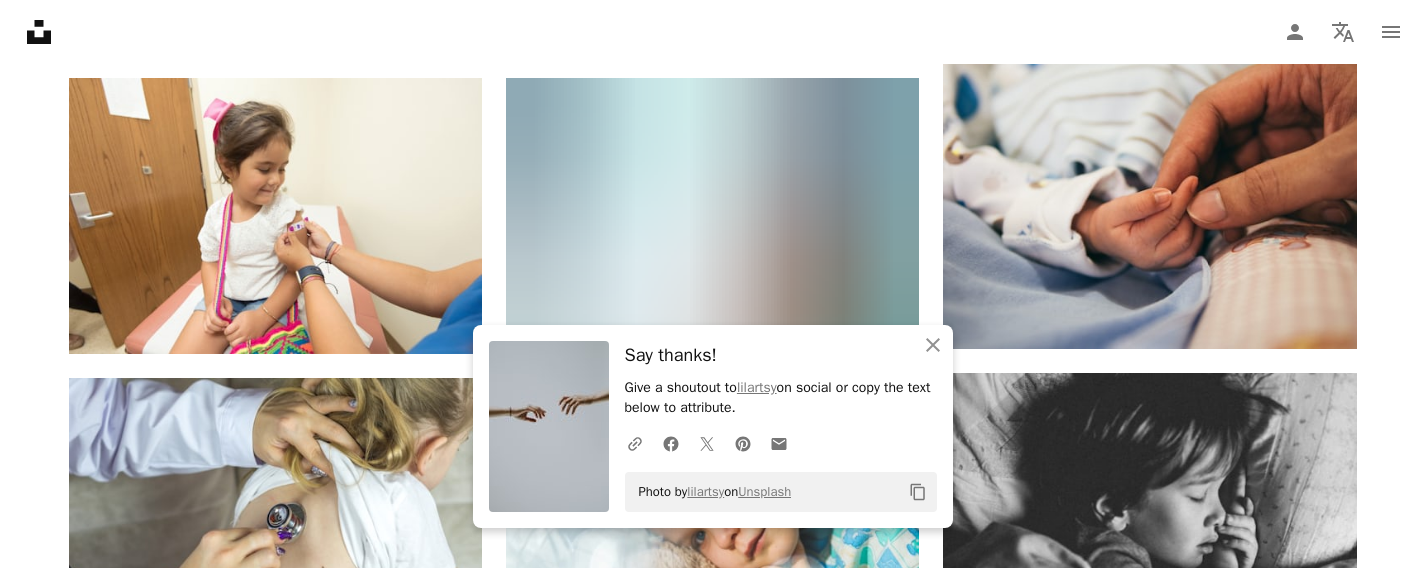 scroll, scrollTop: 857, scrollLeft: 0, axis: vertical 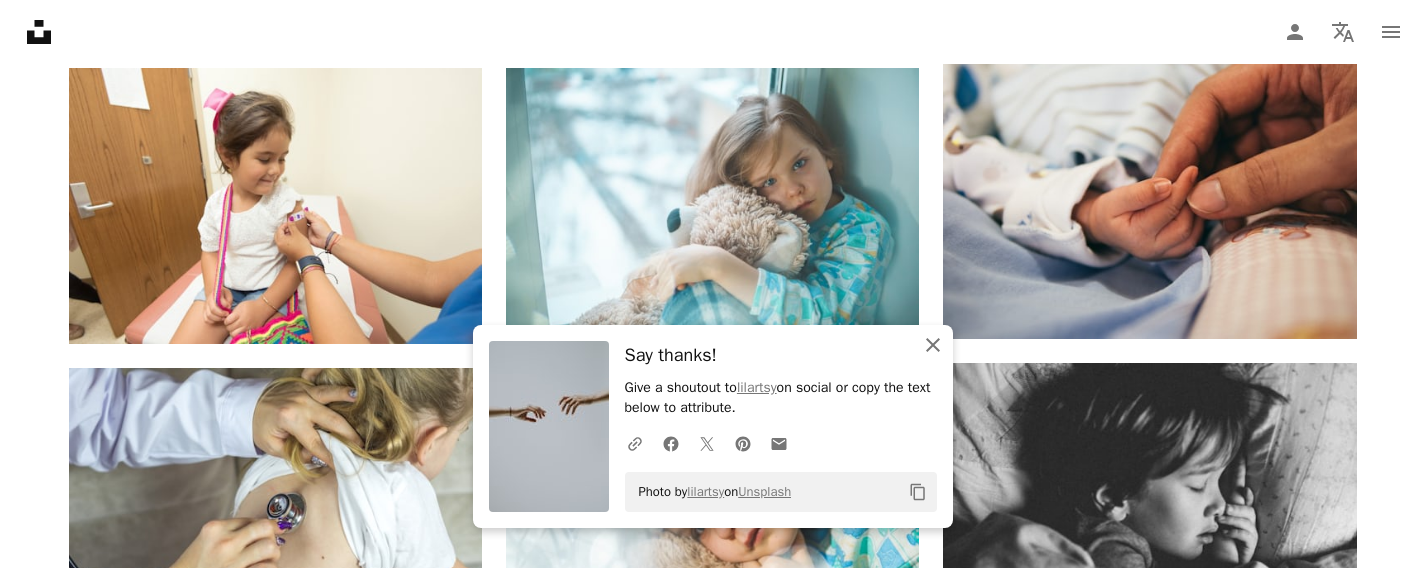 click 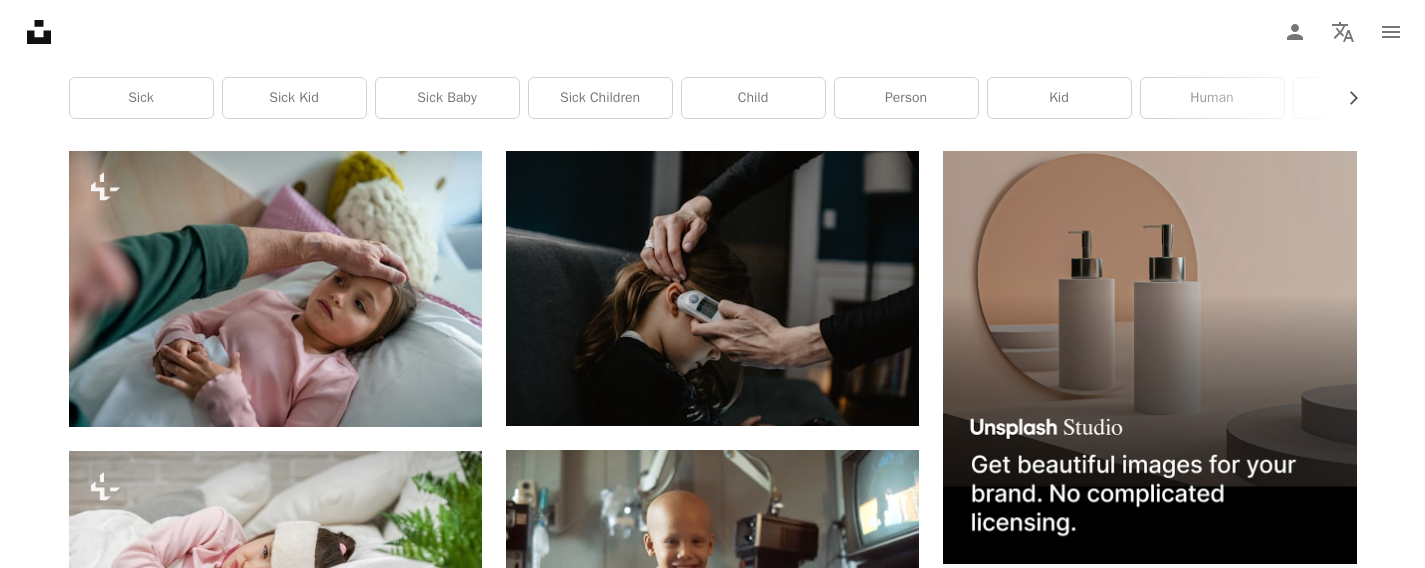 scroll, scrollTop: 0, scrollLeft: 0, axis: both 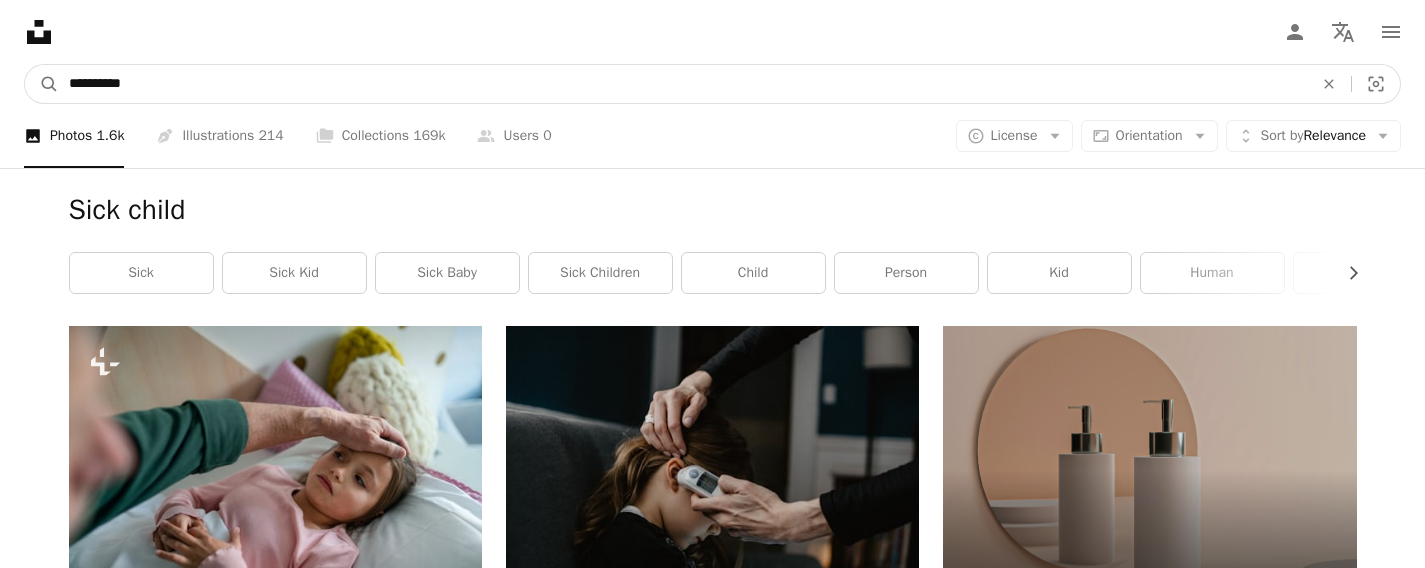 click on "**********" at bounding box center [683, 84] 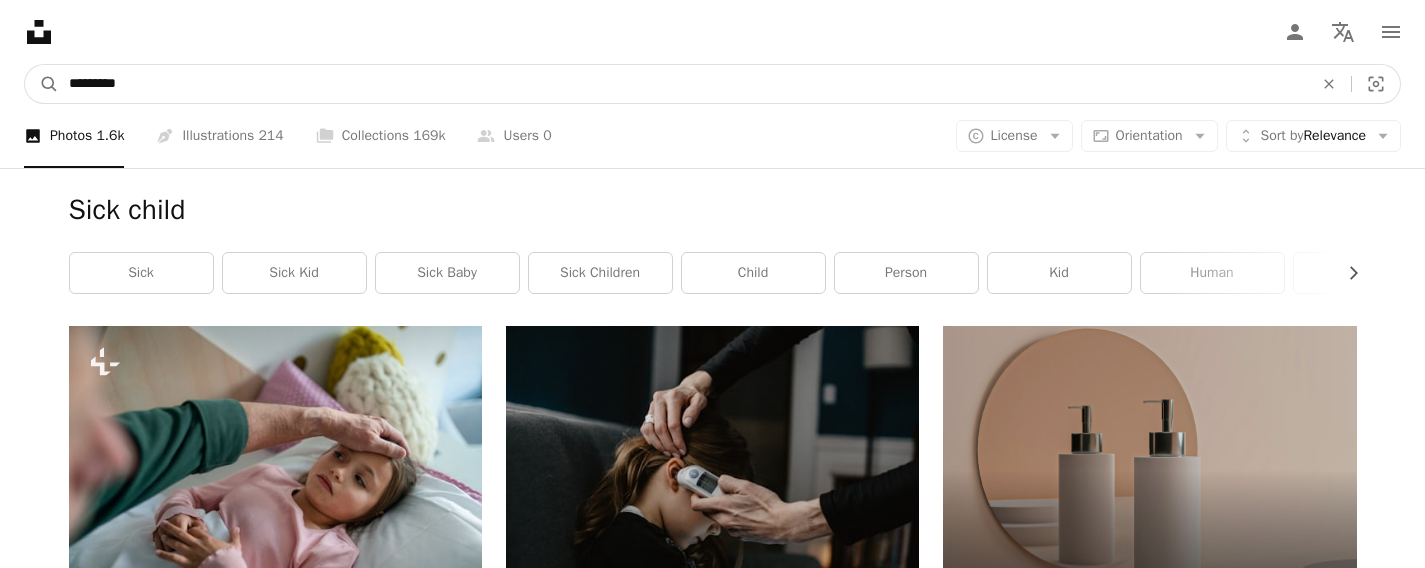type on "**********" 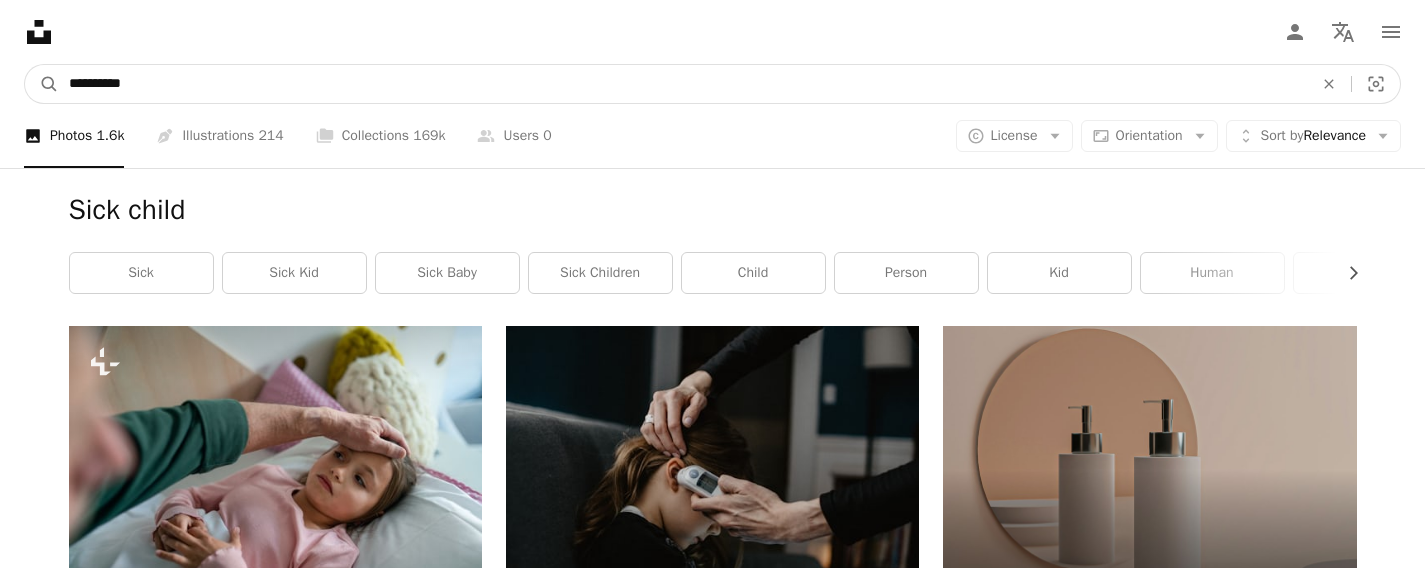 click on "A magnifying glass" at bounding box center [42, 84] 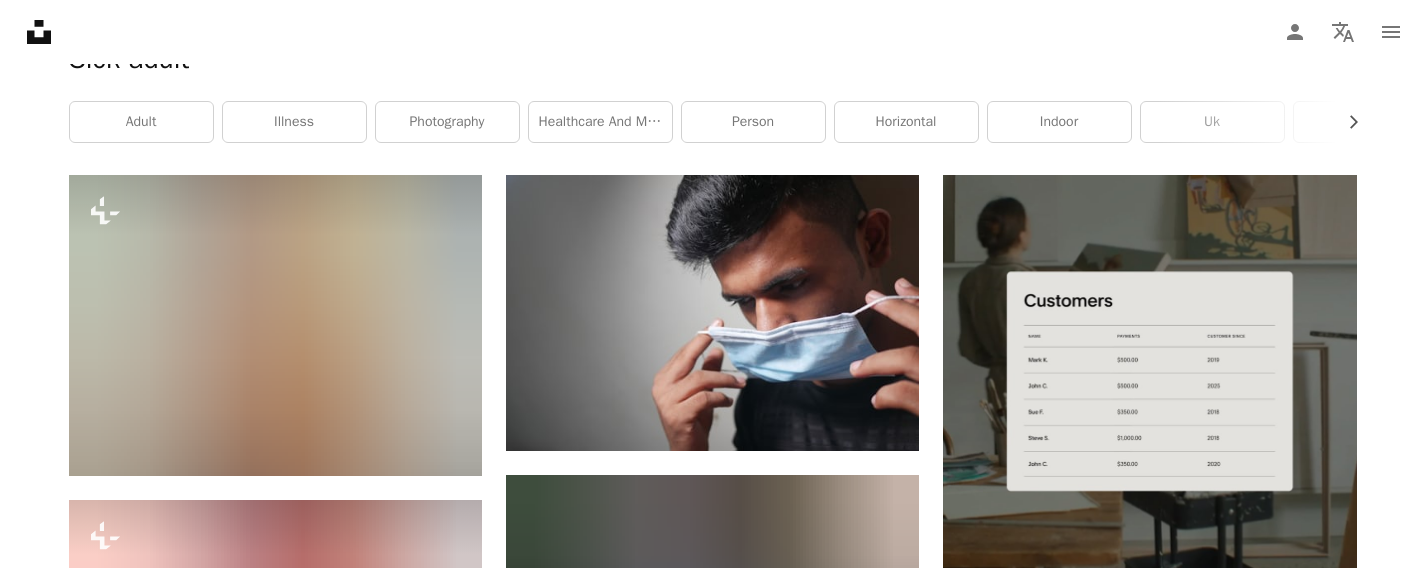 scroll, scrollTop: 0, scrollLeft: 0, axis: both 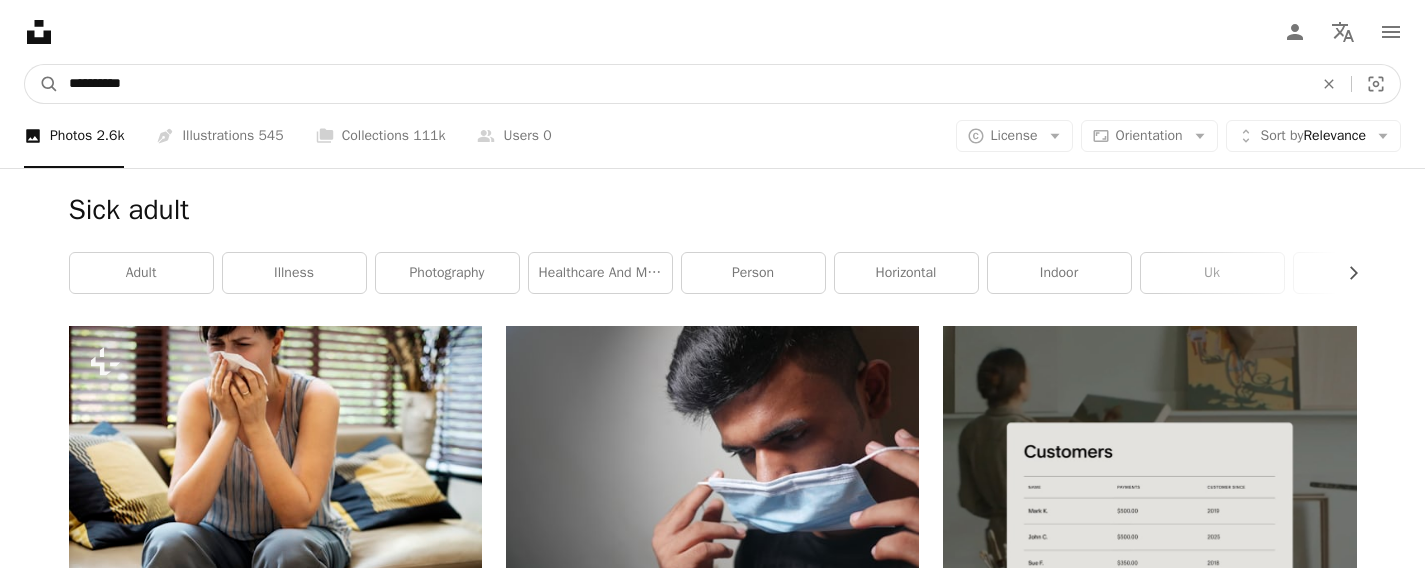 click on "**********" at bounding box center [683, 84] 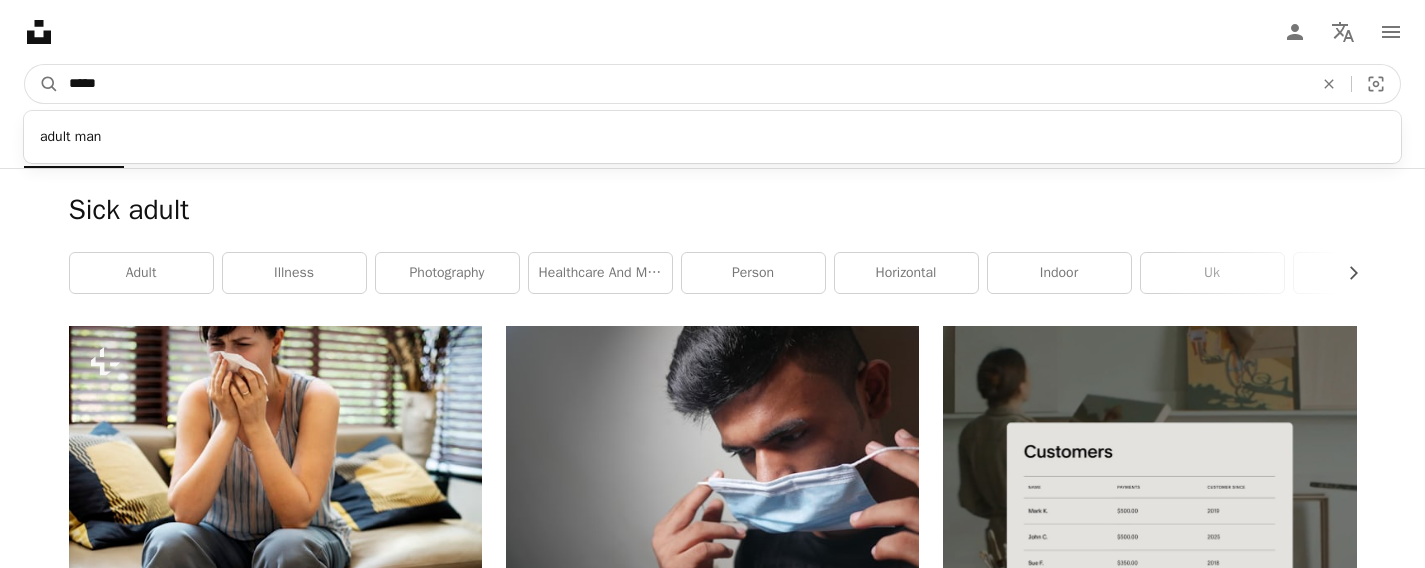 click on "*****" at bounding box center (683, 84) 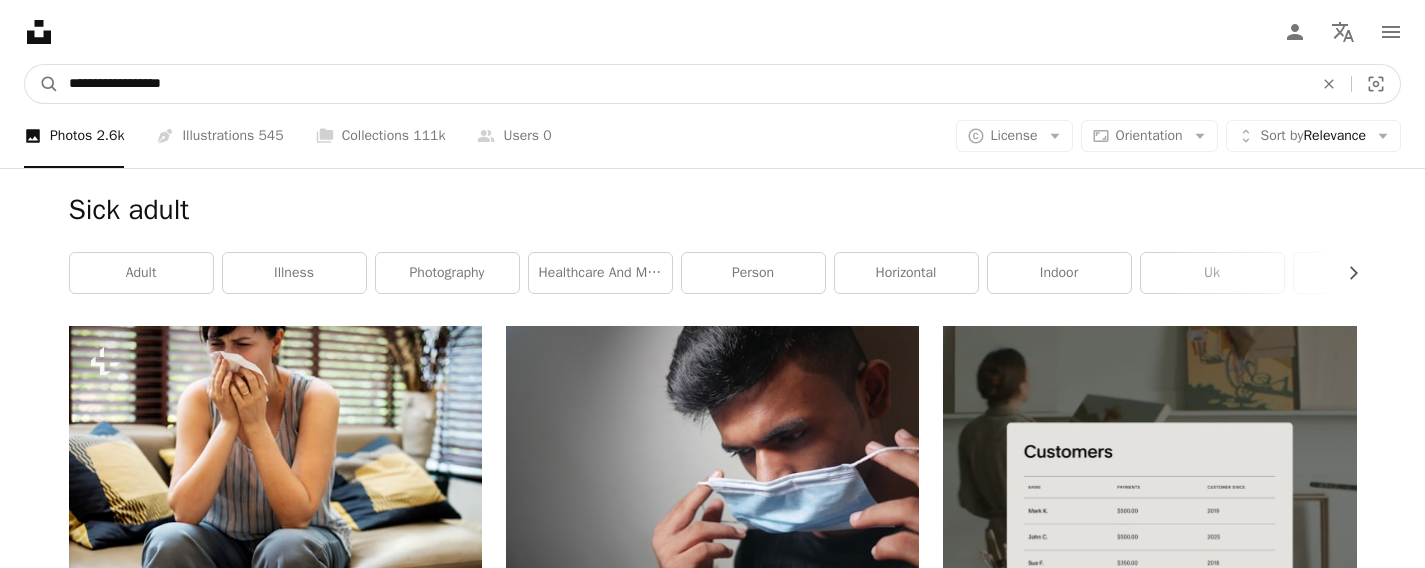 type on "**********" 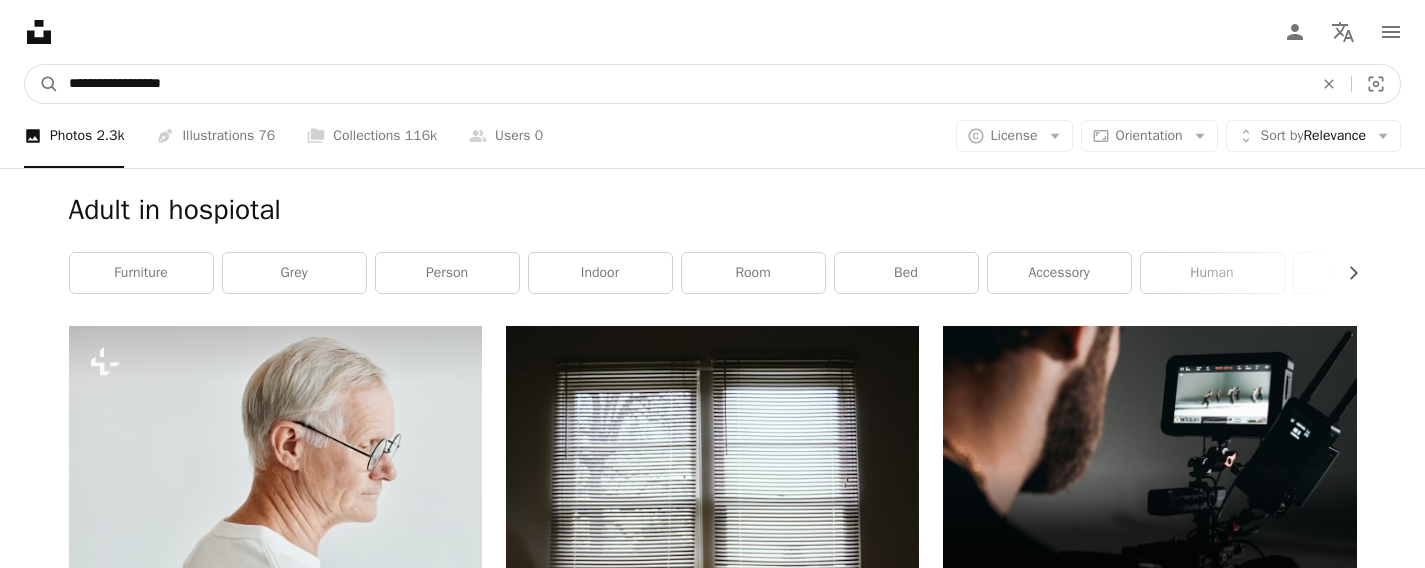 click on "**********" at bounding box center (683, 84) 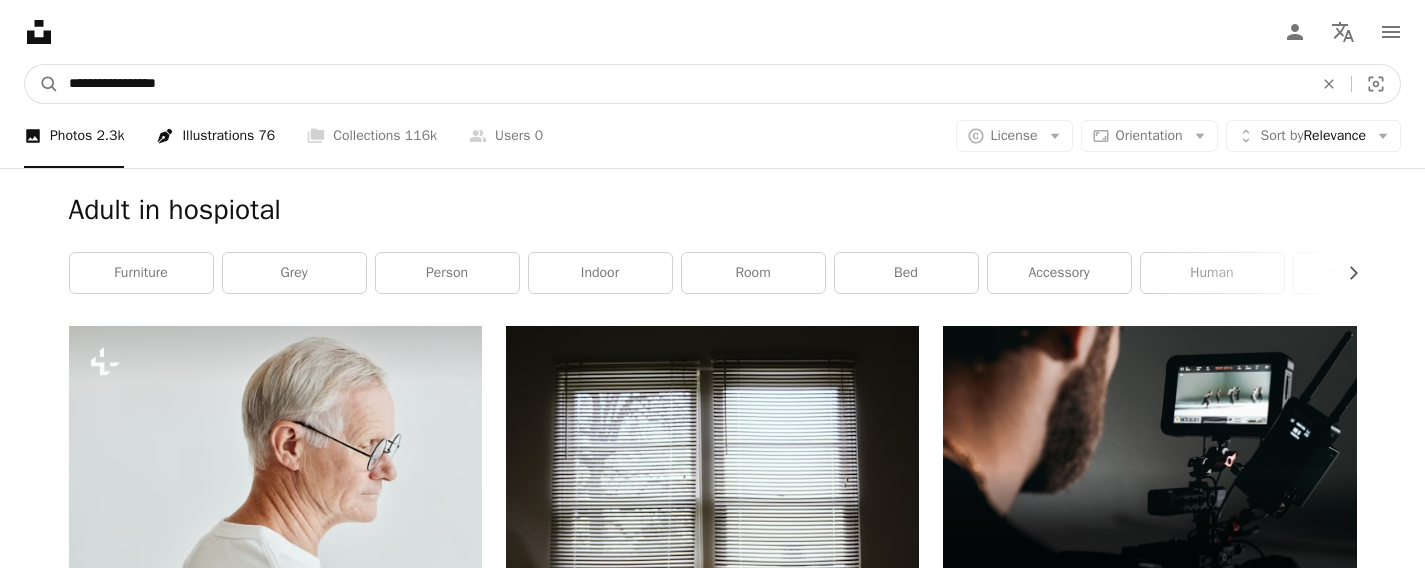 type on "**********" 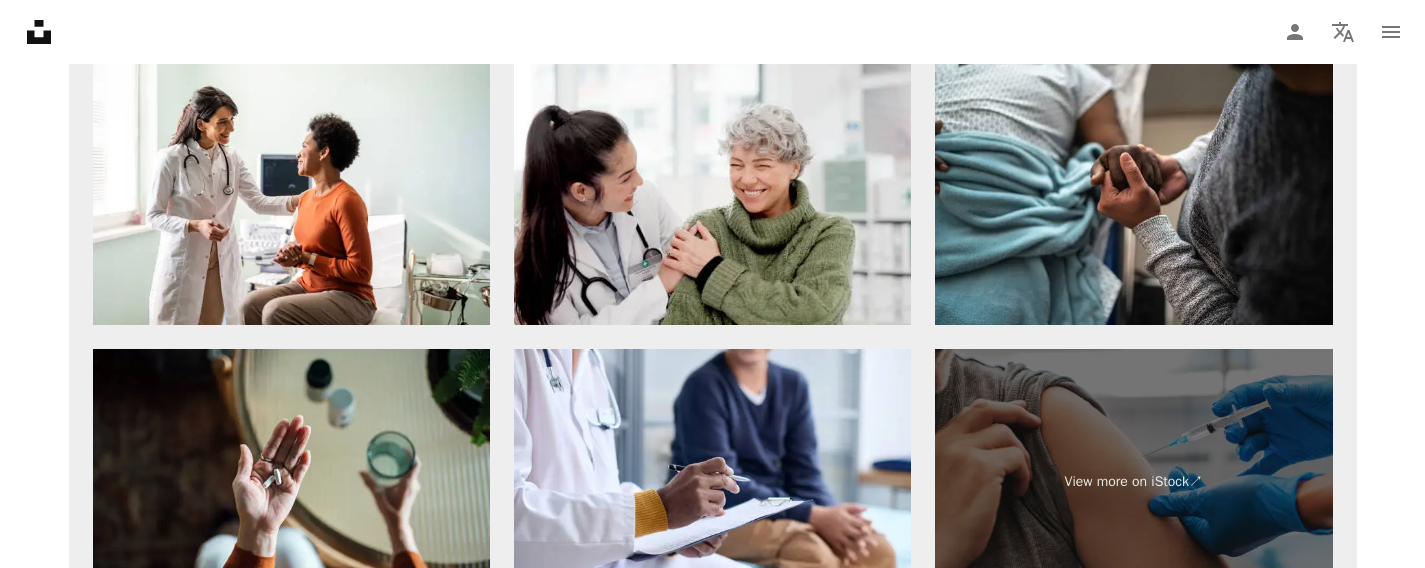 scroll, scrollTop: 3526, scrollLeft: 0, axis: vertical 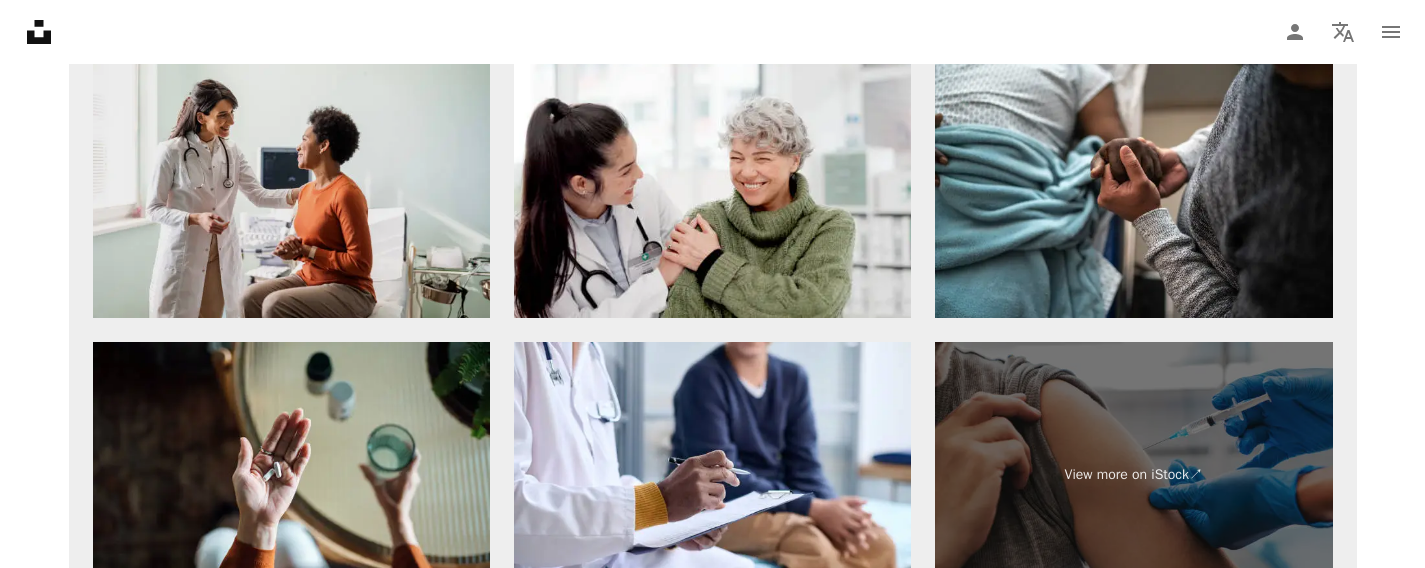 click at bounding box center [291, 186] 